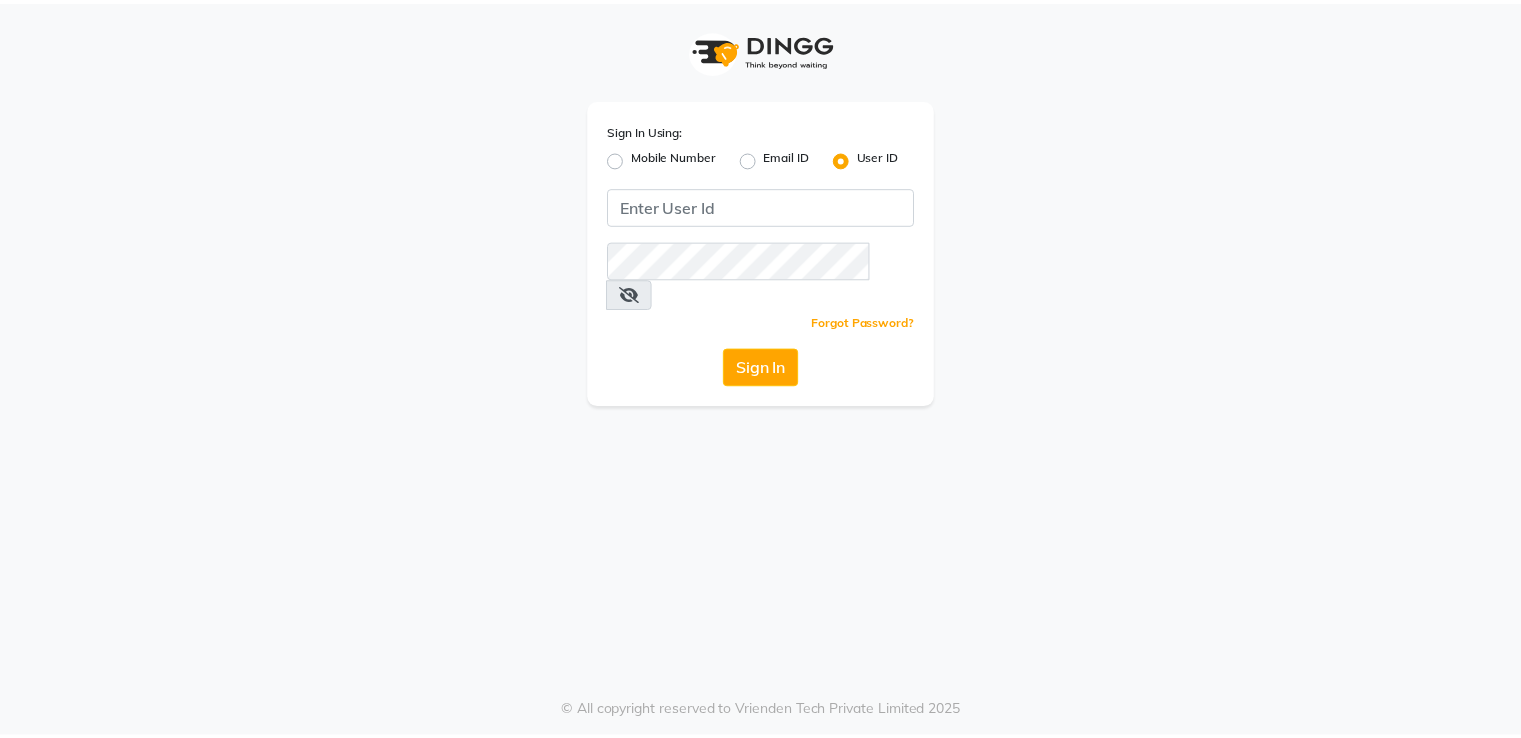 scroll, scrollTop: 0, scrollLeft: 0, axis: both 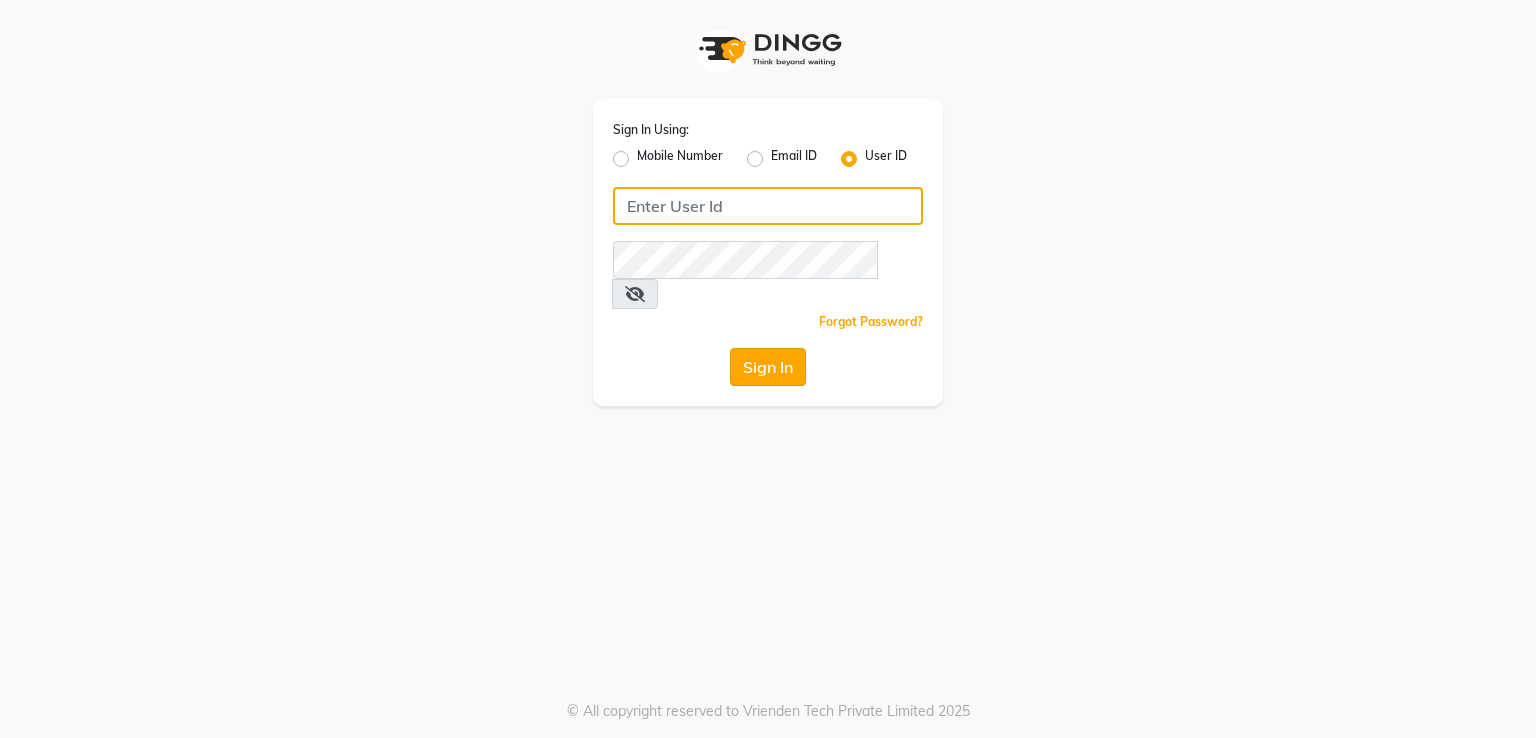 type on "[NAME]" 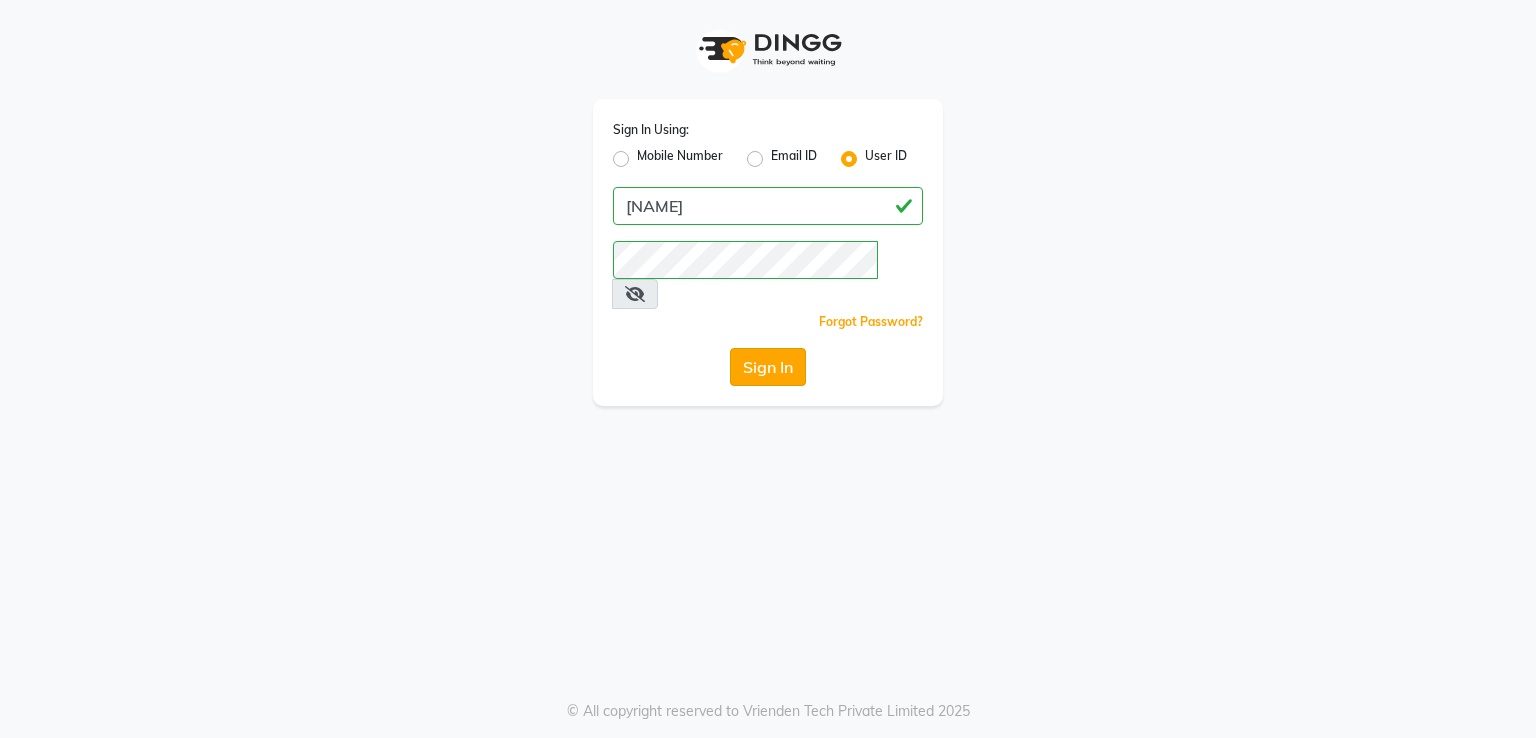 click on "Sign In" 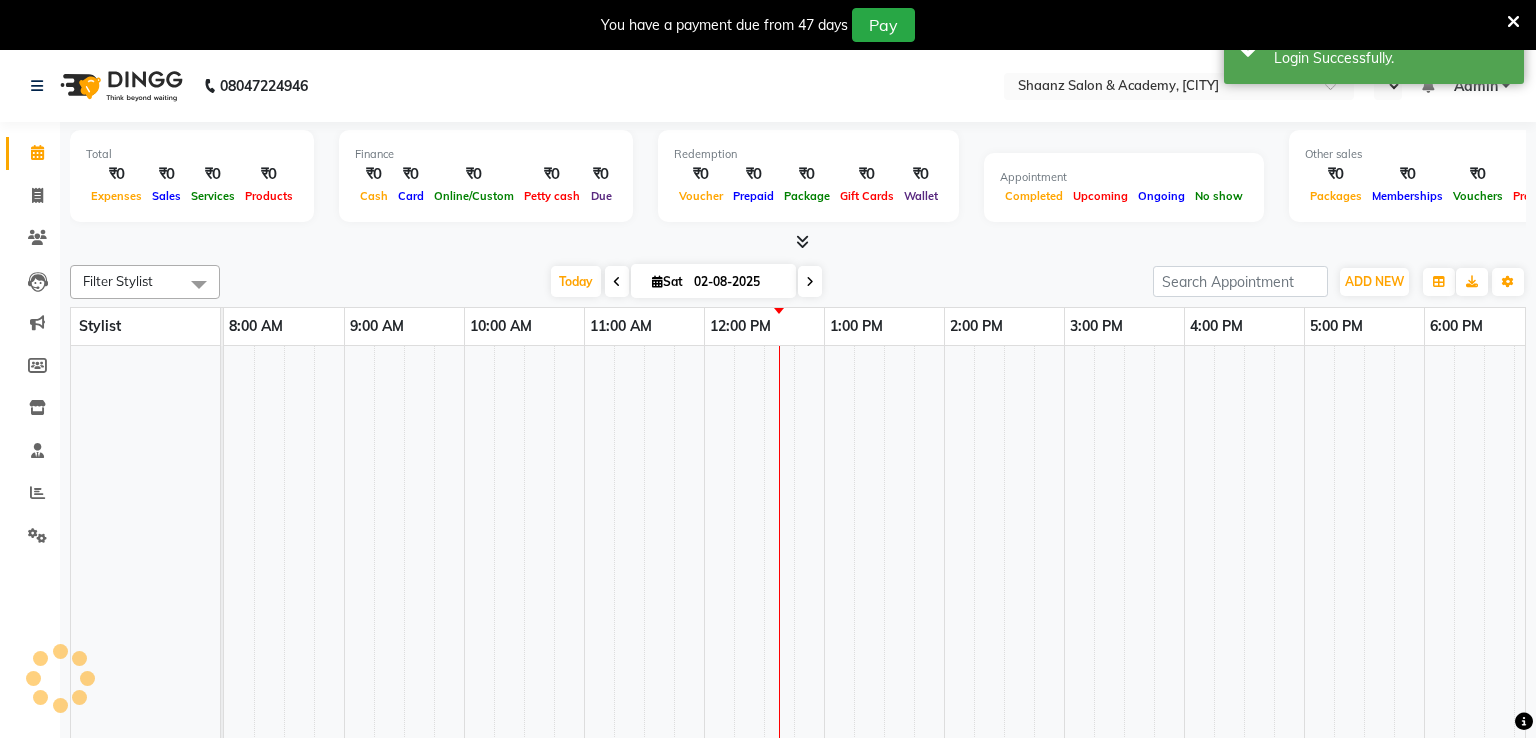 select on "en" 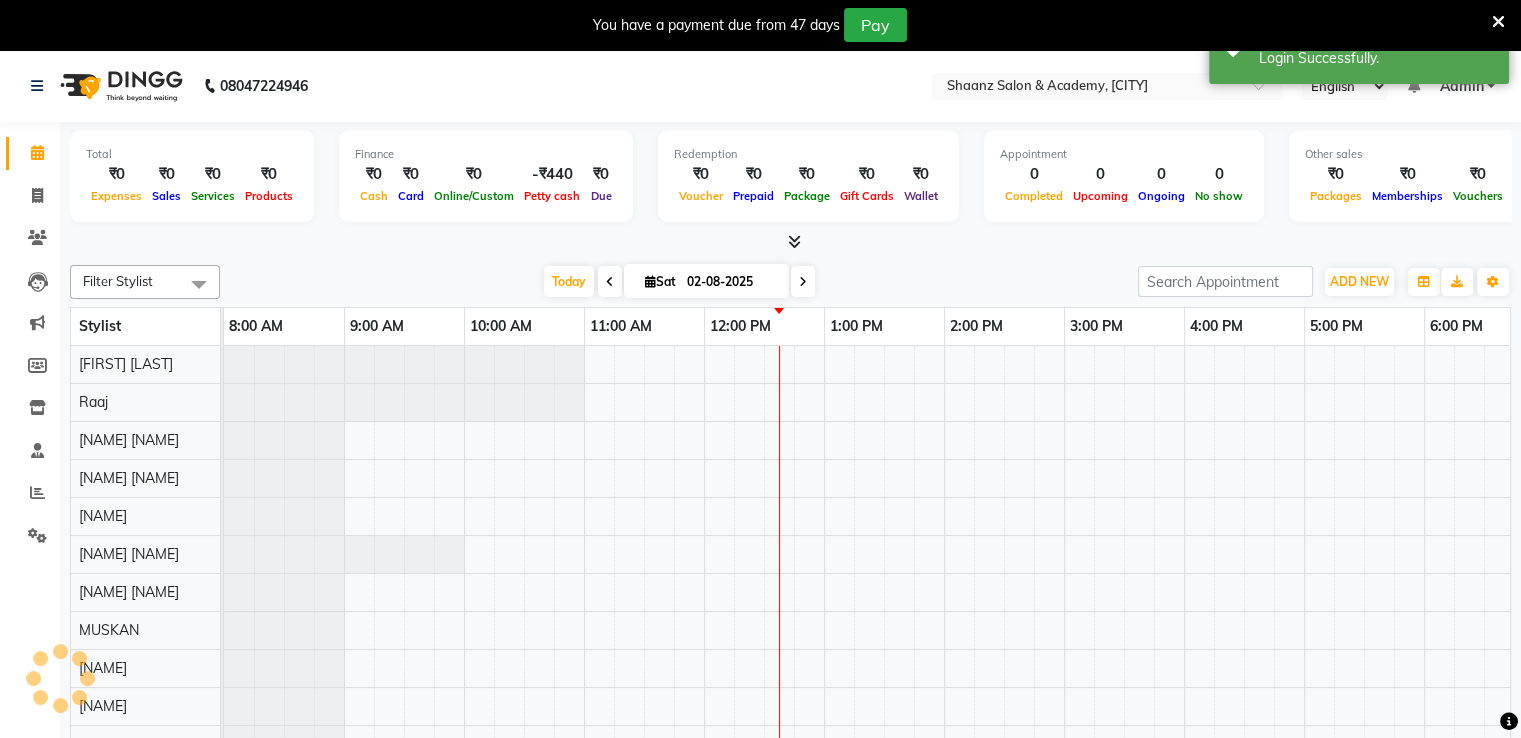 scroll, scrollTop: 0, scrollLeft: 0, axis: both 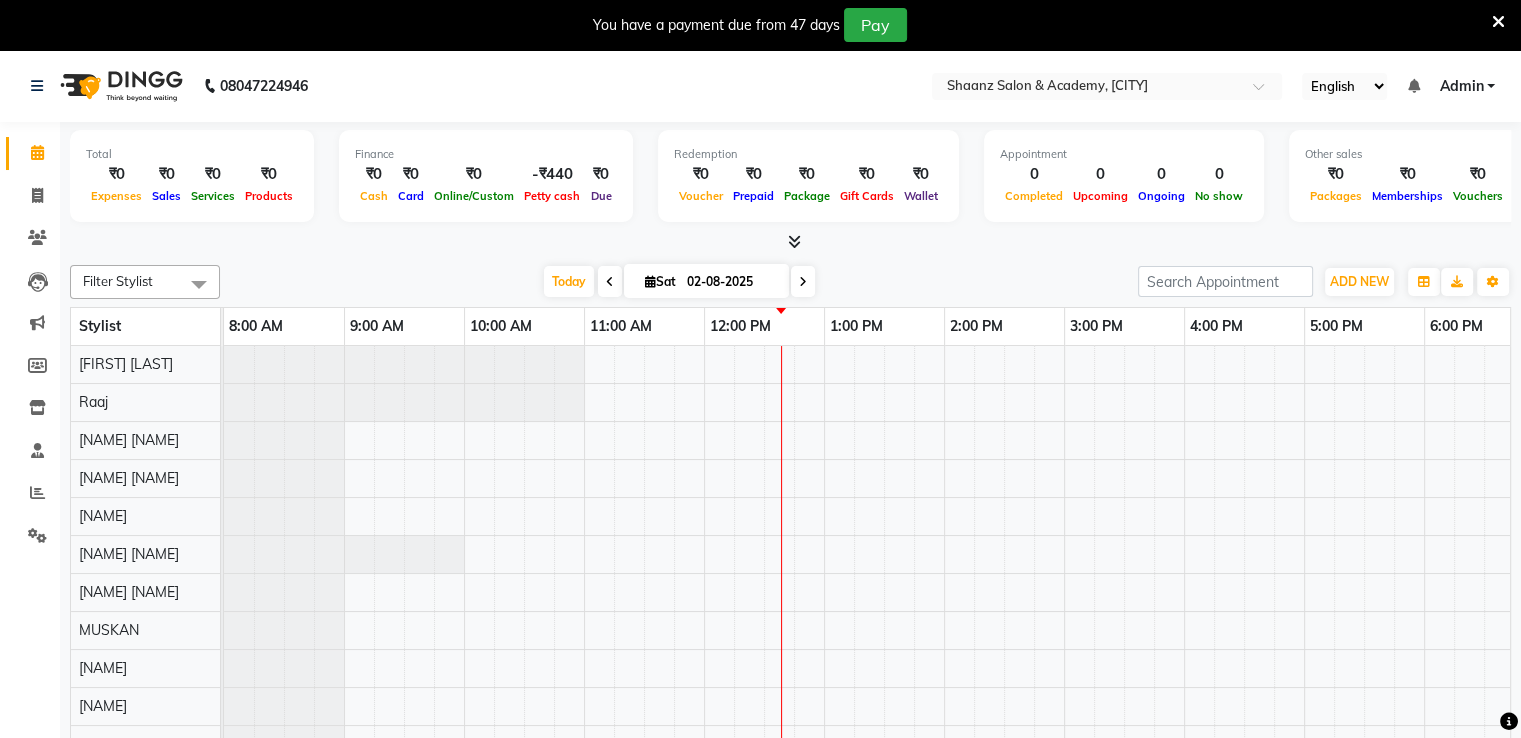 click at bounding box center [1498, 22] 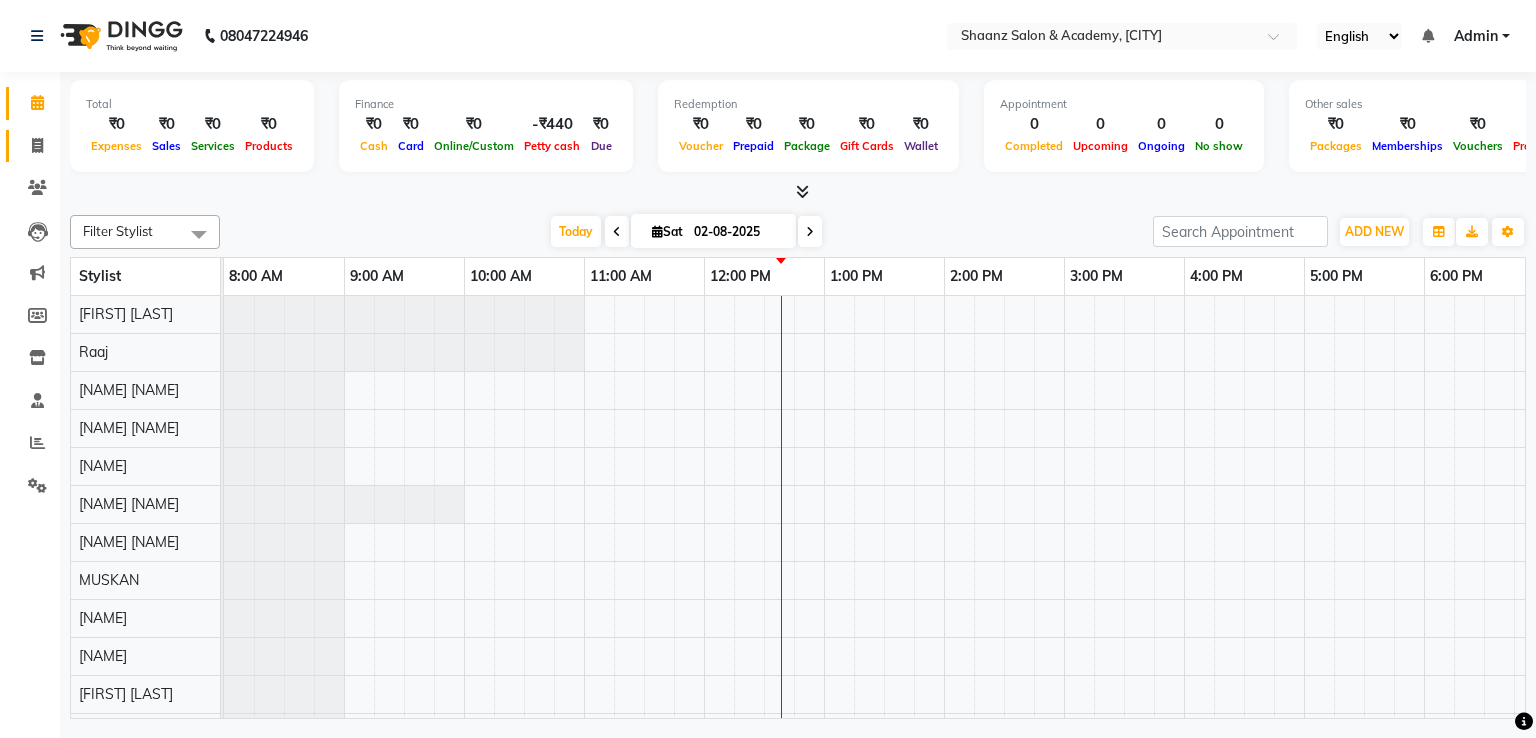 click 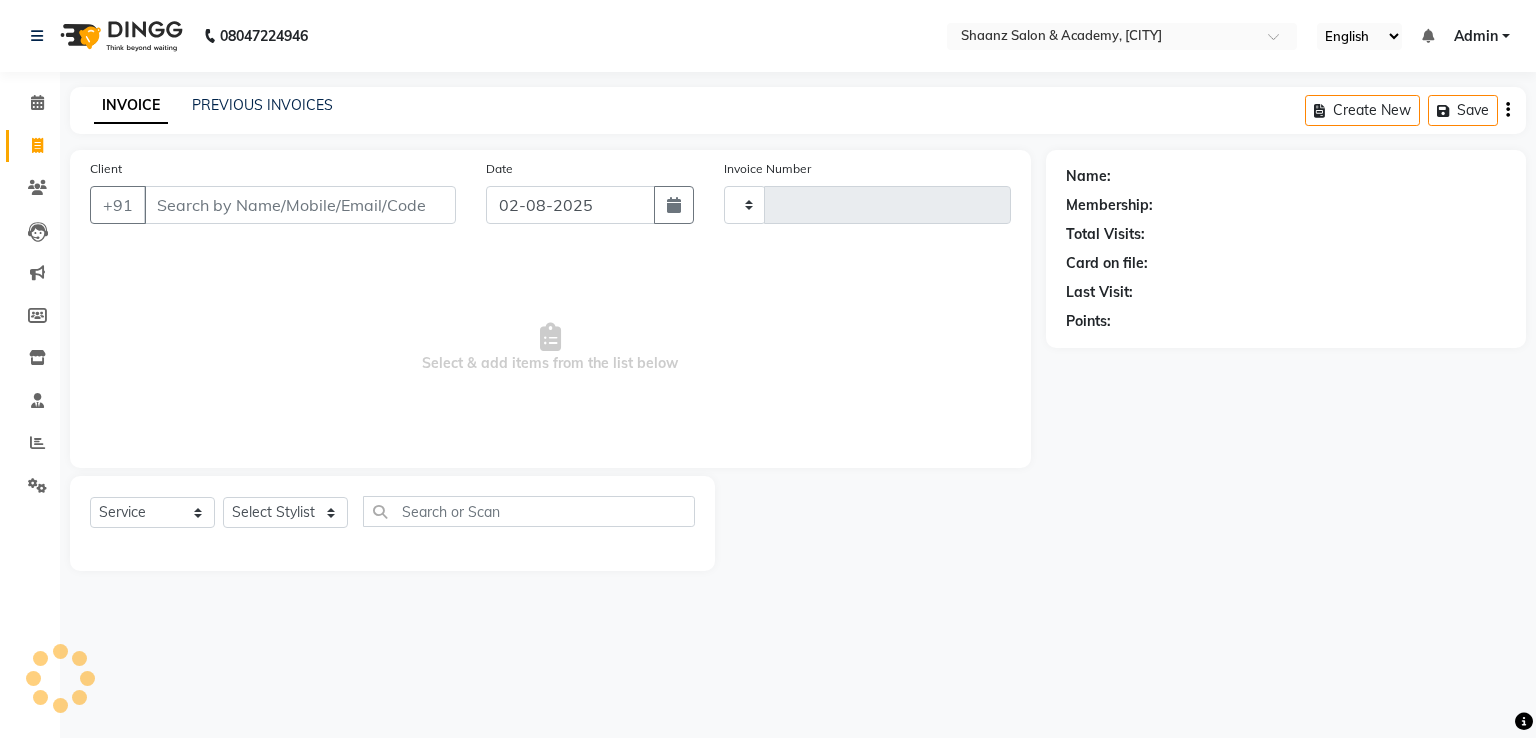 type on "2240" 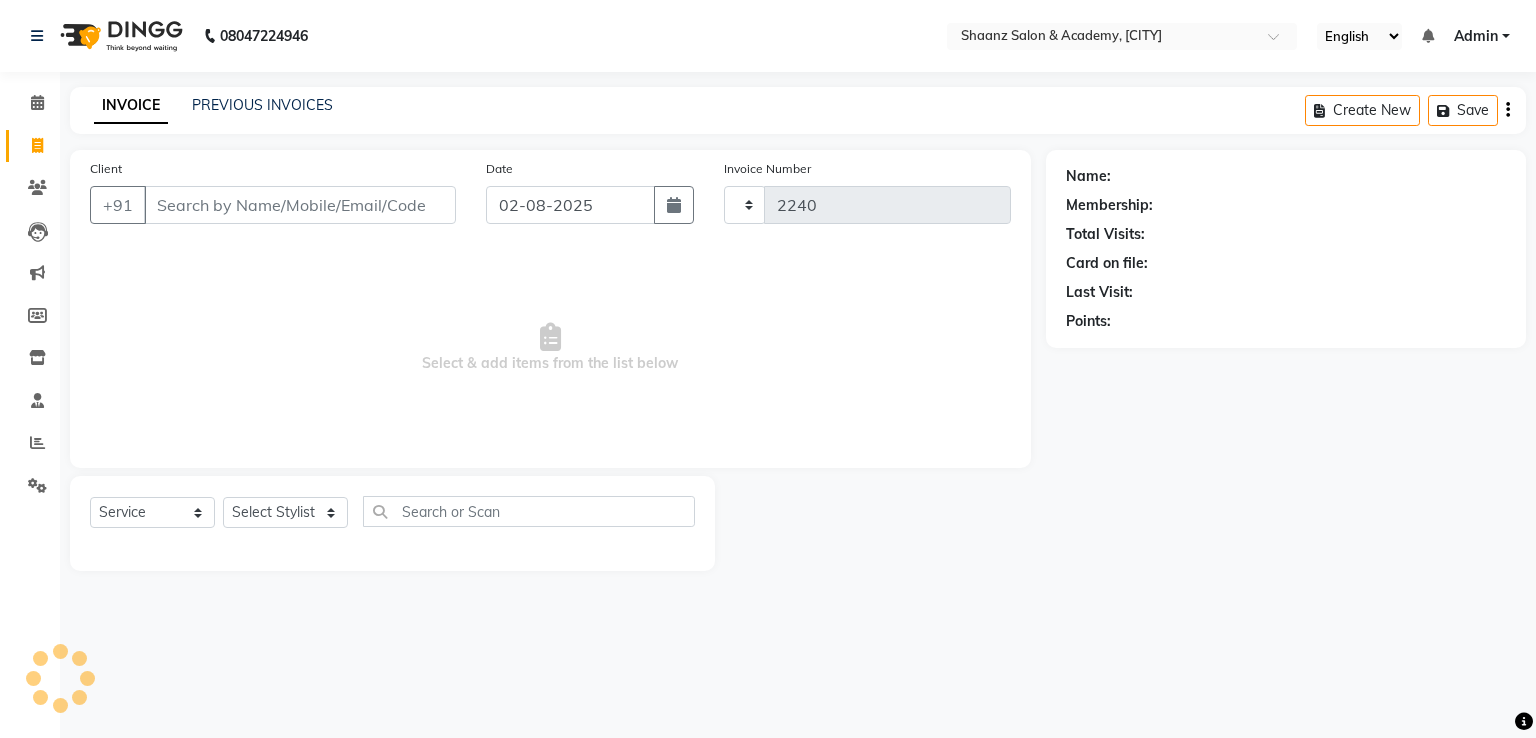 select on "6360" 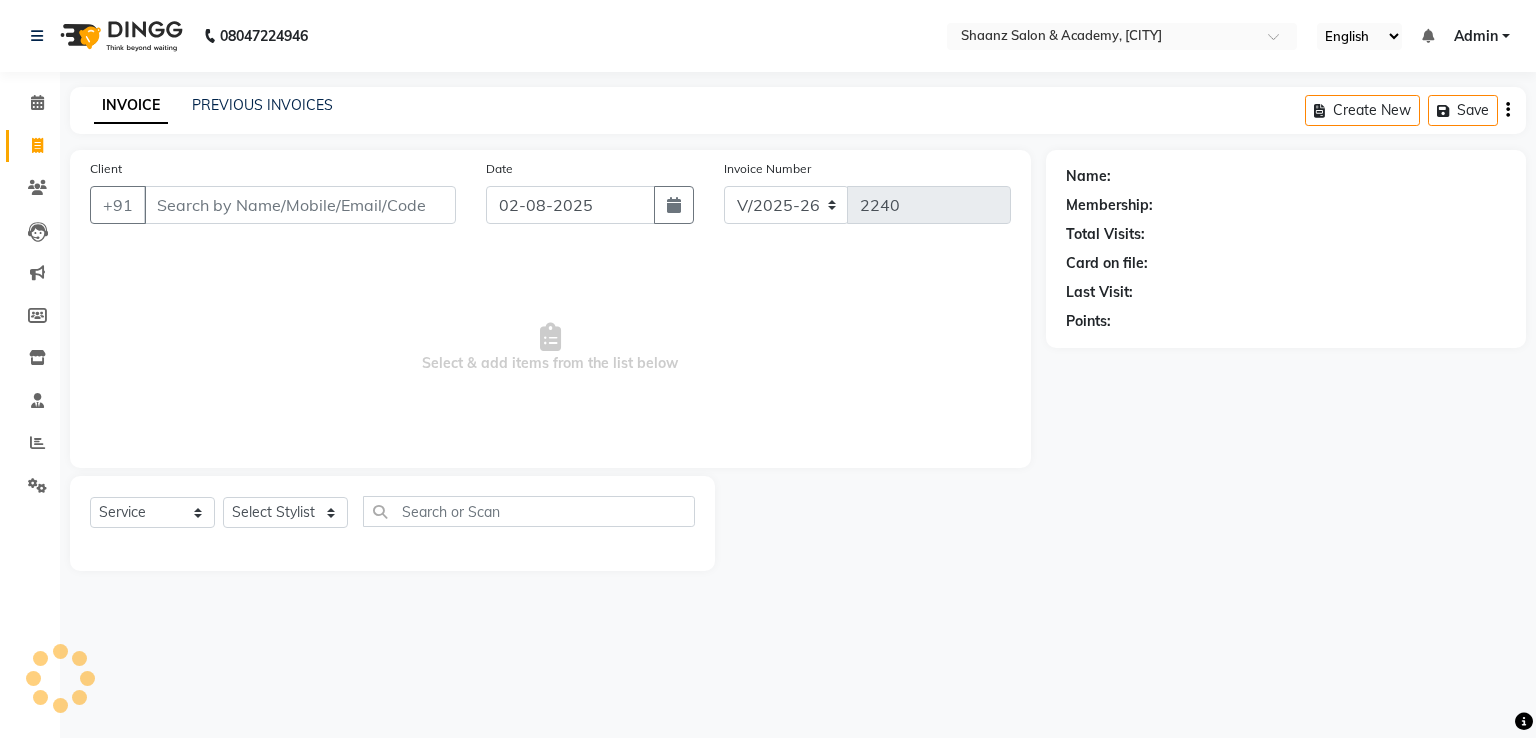 click on "Client" at bounding box center [300, 205] 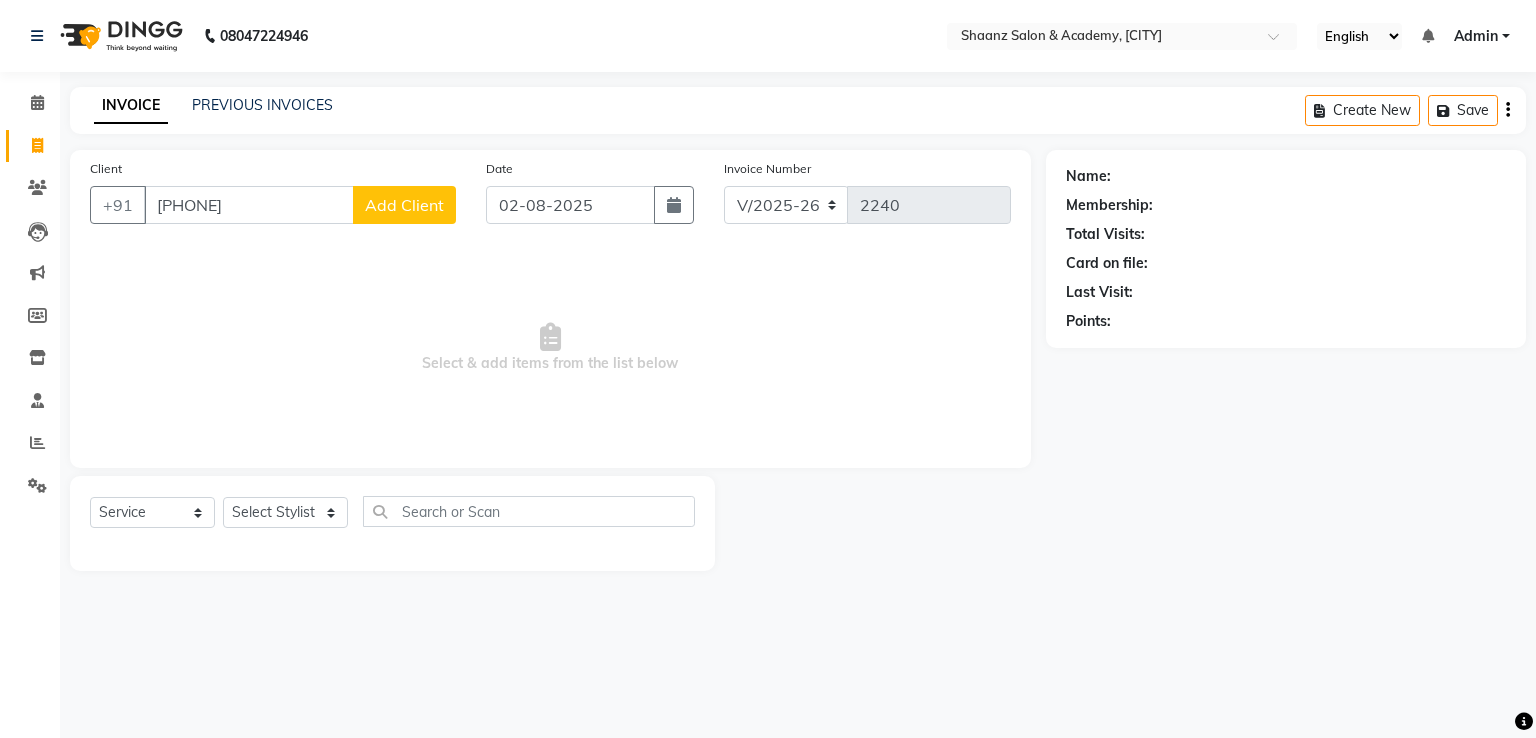 type on "[PHONE]" 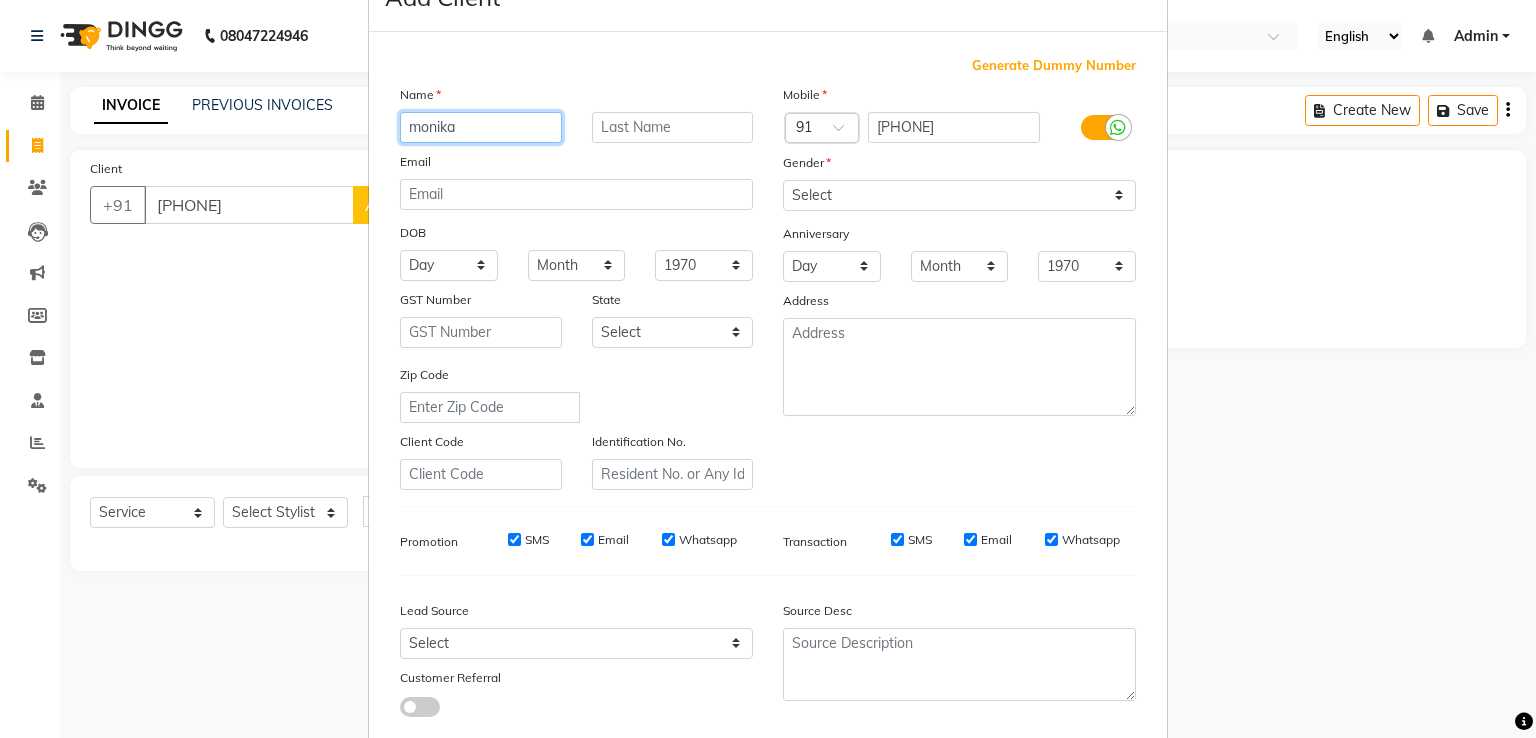 scroll, scrollTop: 100, scrollLeft: 0, axis: vertical 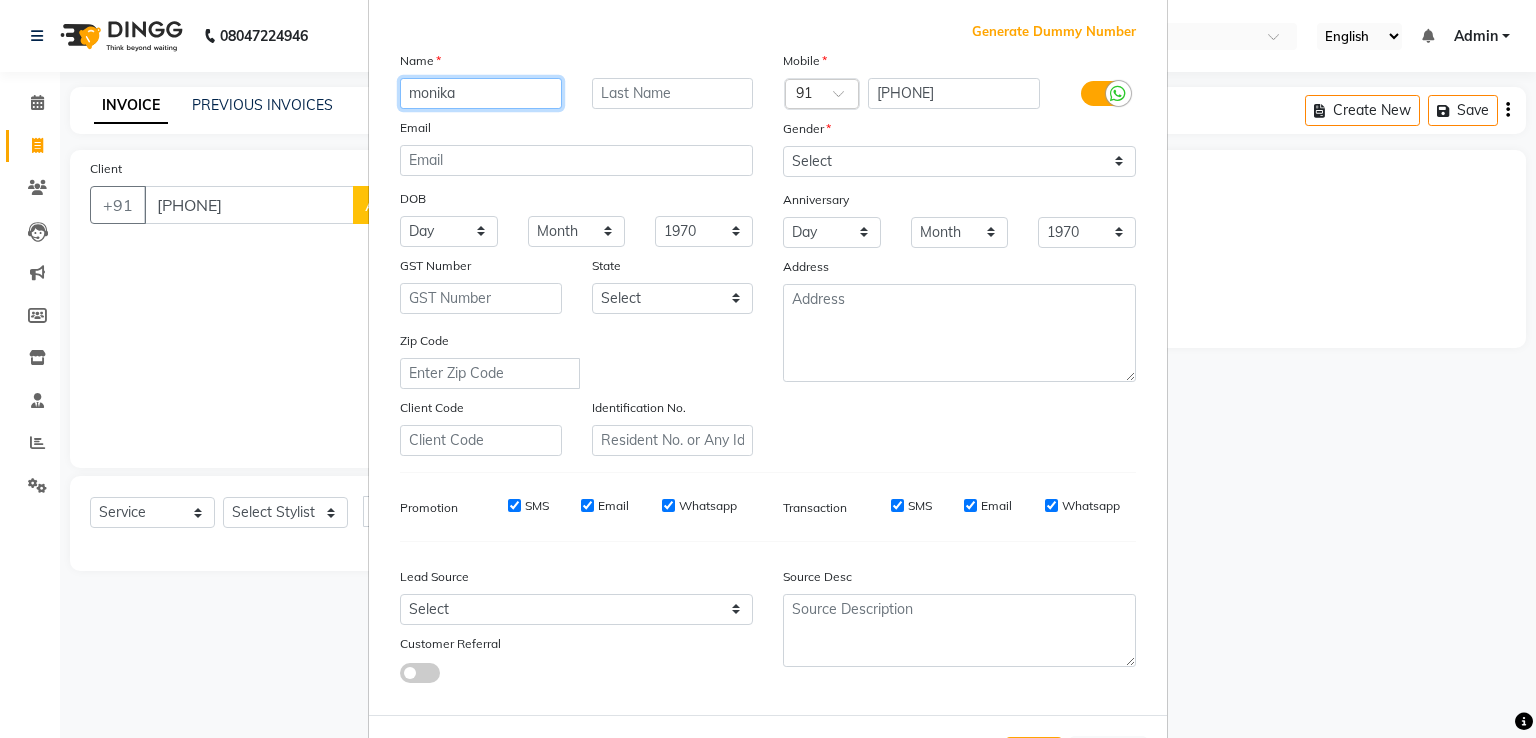 type on "monika" 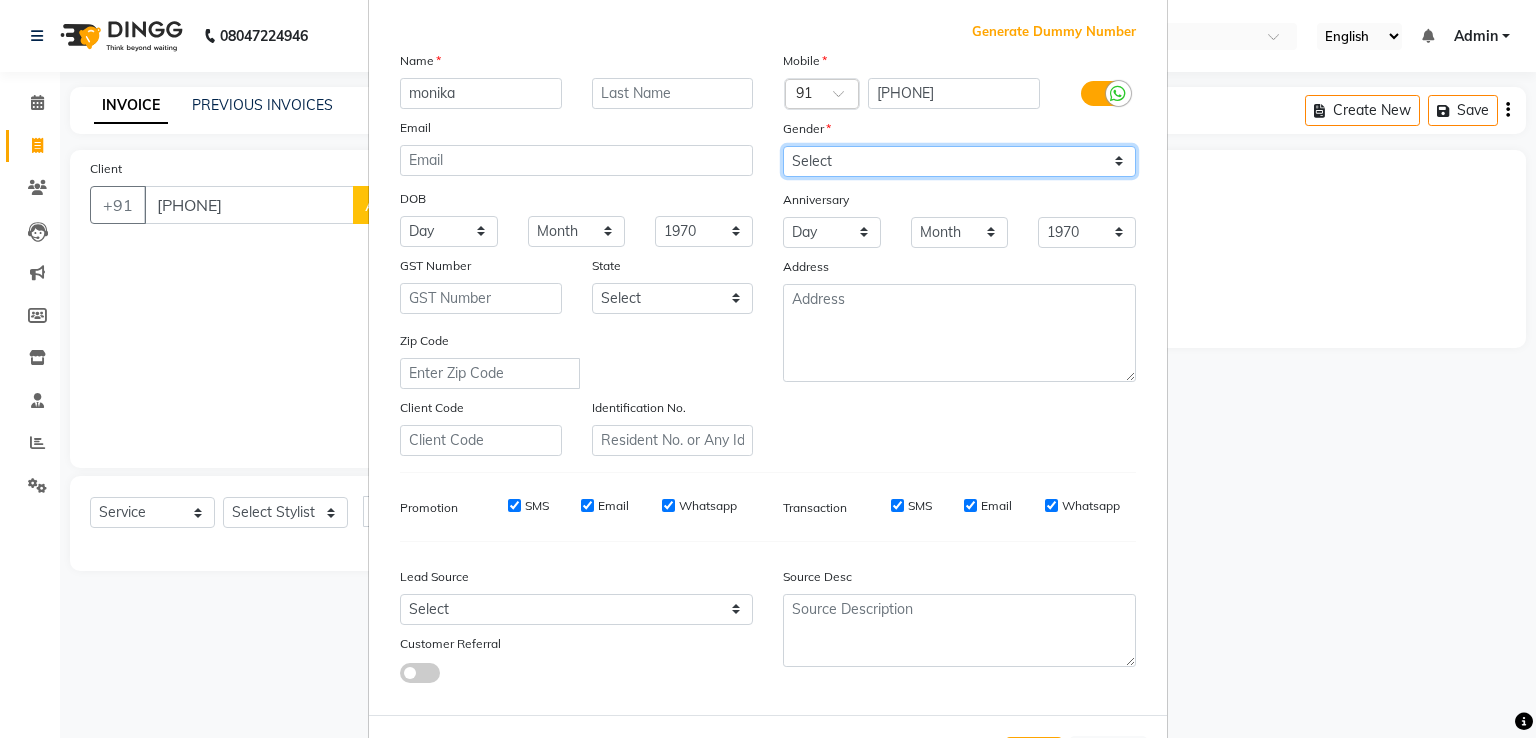 click on "Select Male Female Other Prefer Not To Say" at bounding box center [959, 161] 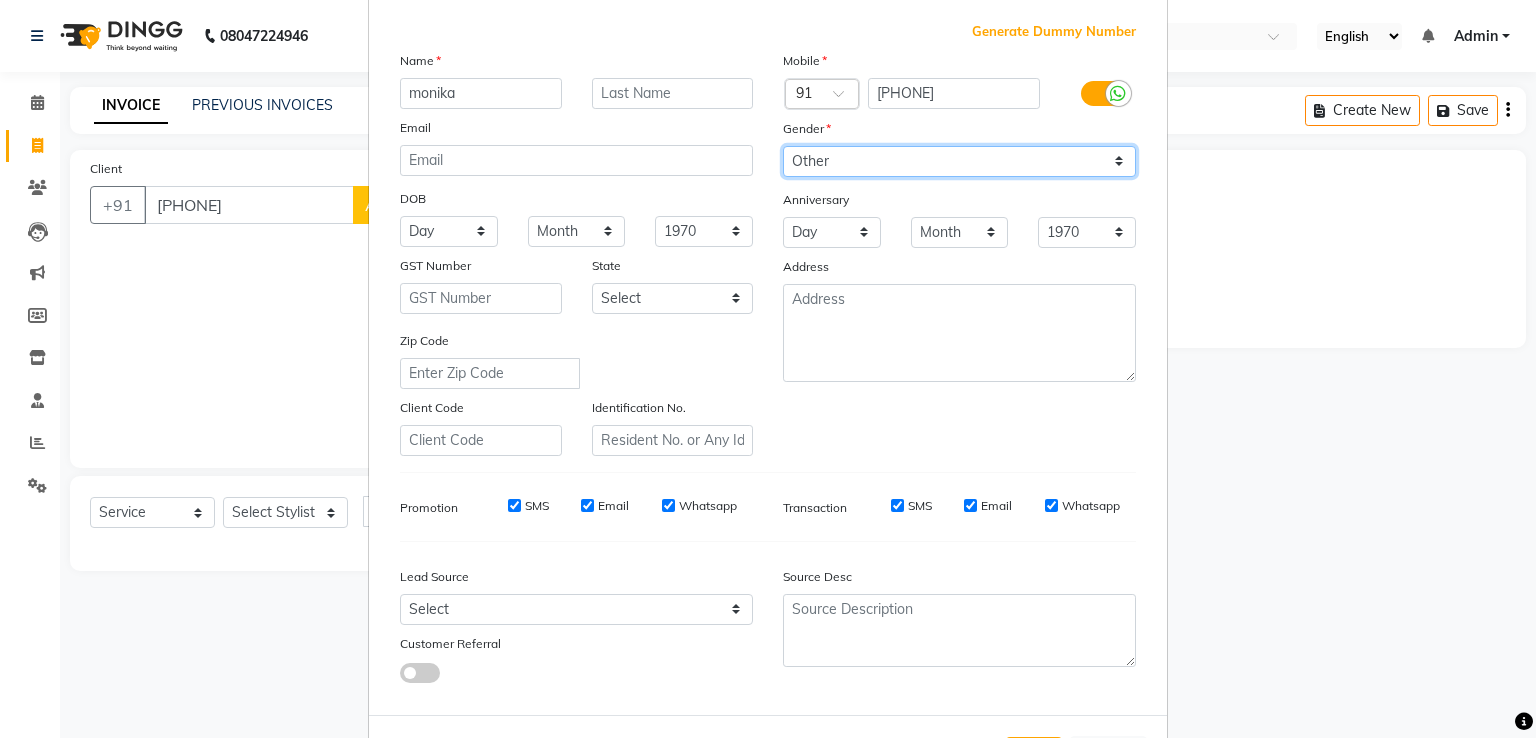 click on "Select Male Female Other Prefer Not To Say" at bounding box center [959, 161] 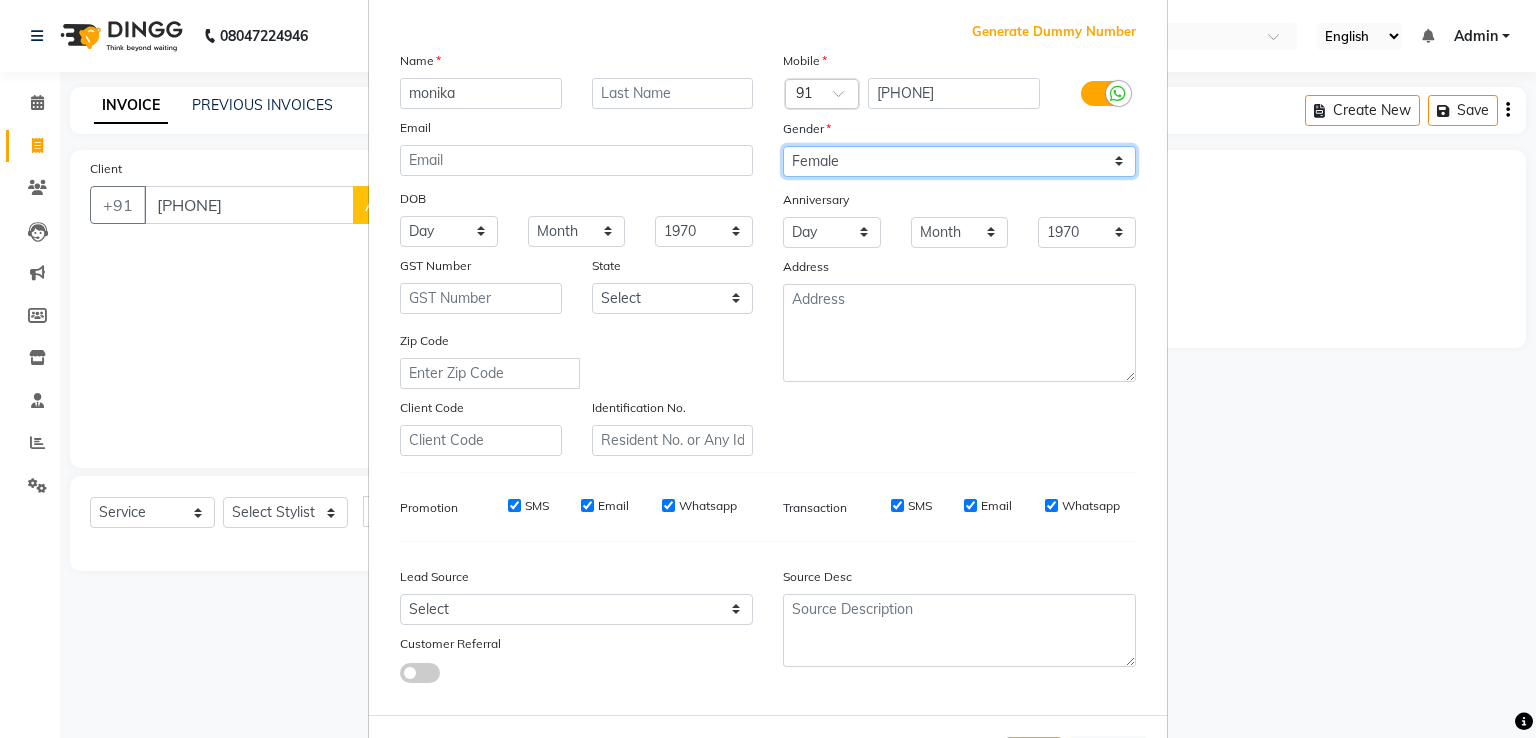 click on "Select Male Female Other Prefer Not To Say" at bounding box center (959, 161) 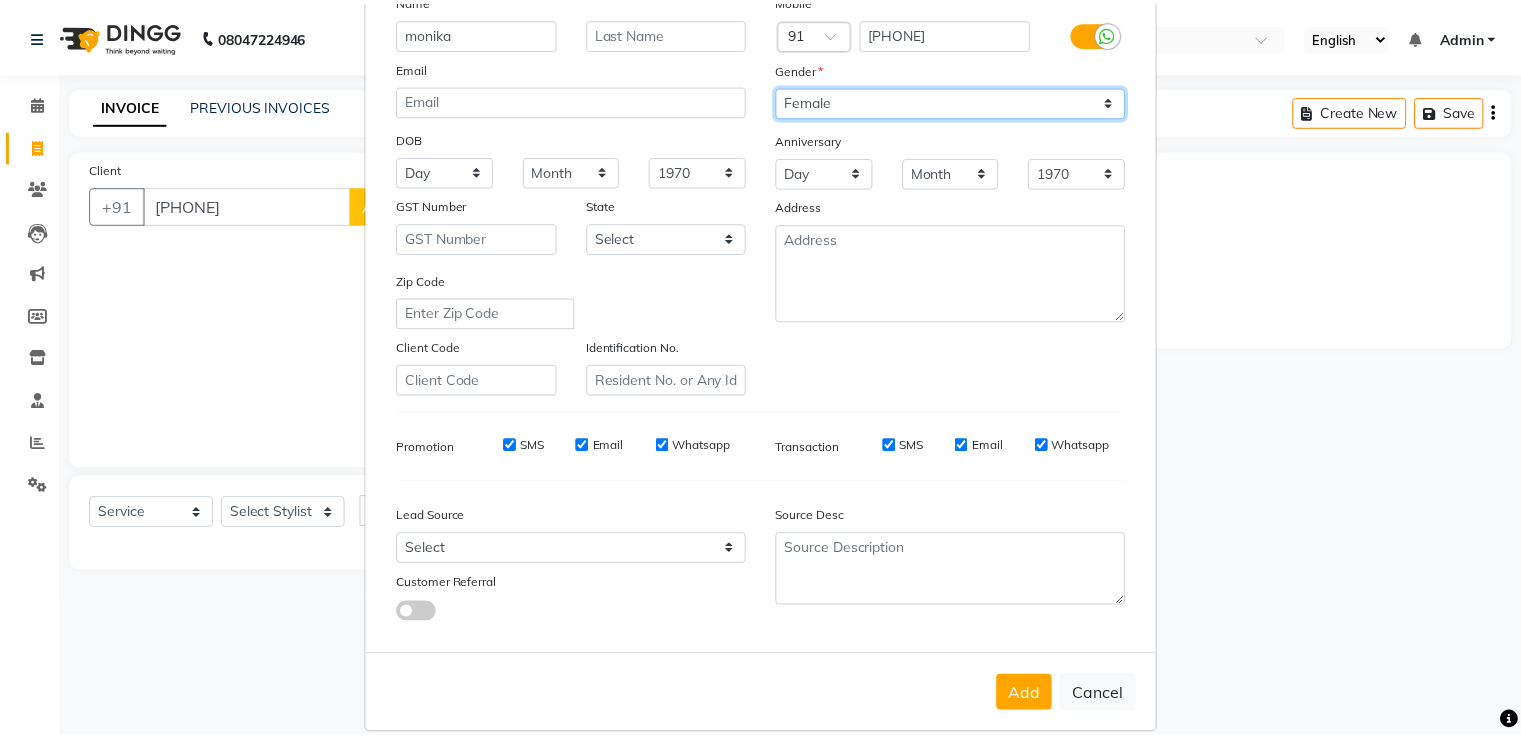 scroll, scrollTop: 195, scrollLeft: 0, axis: vertical 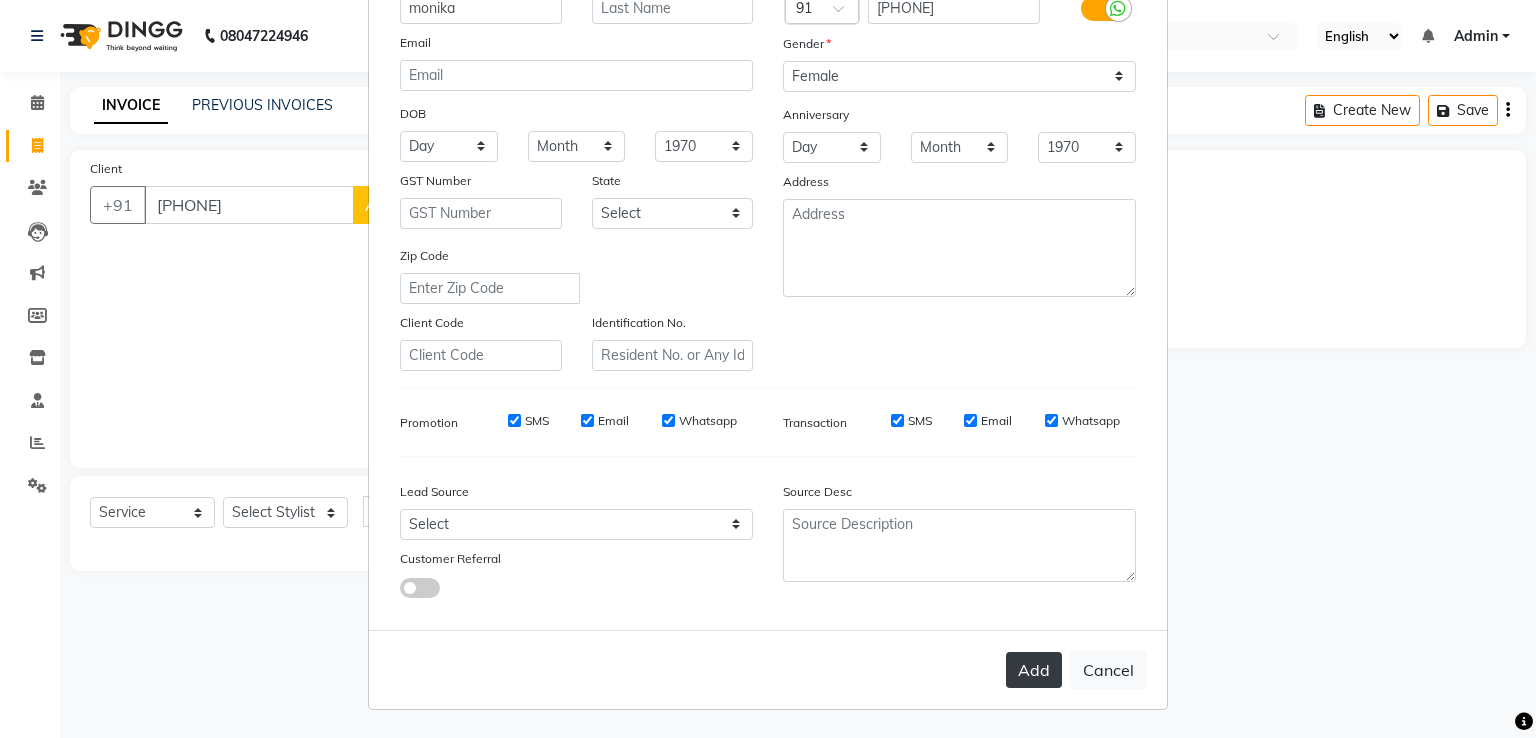 click on "Add" at bounding box center [1034, 670] 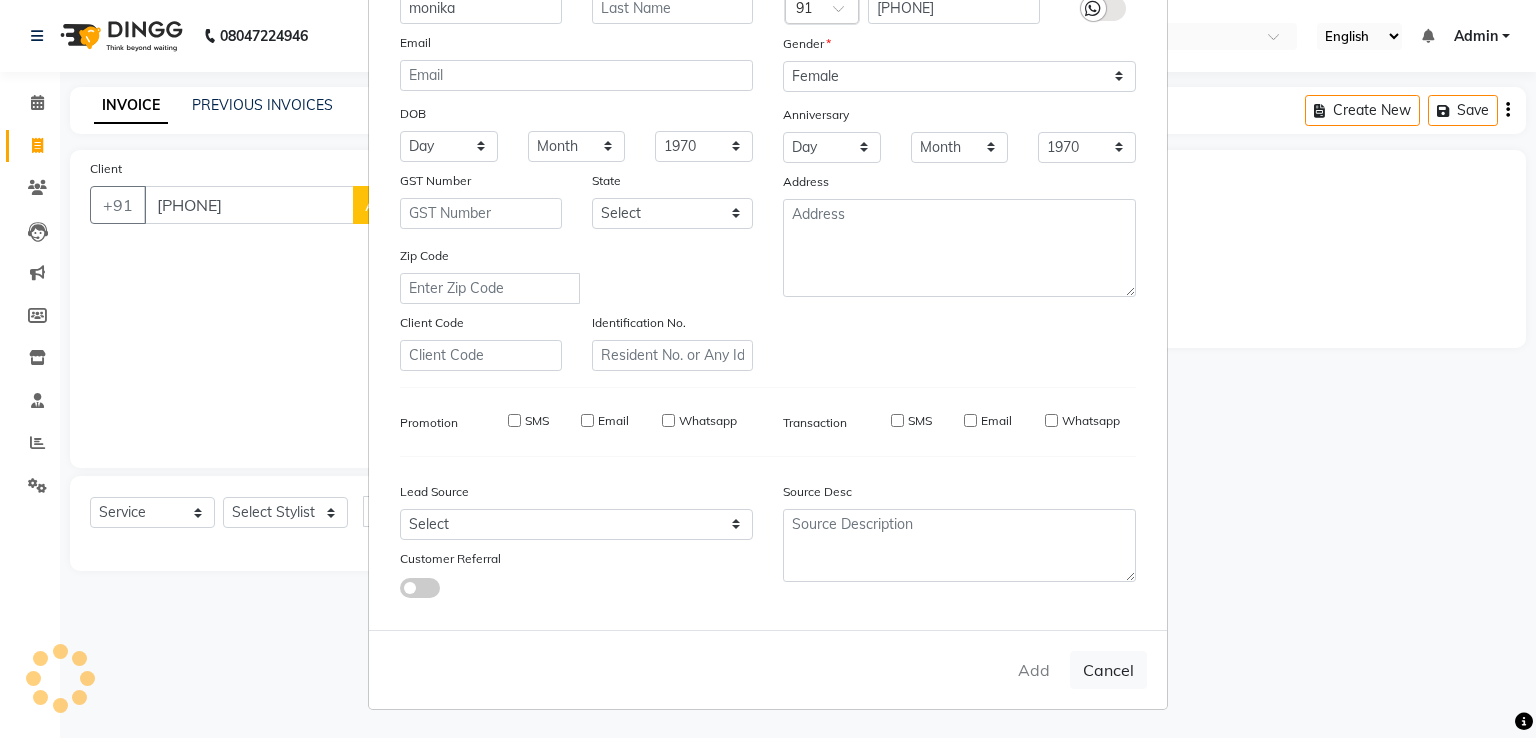 type 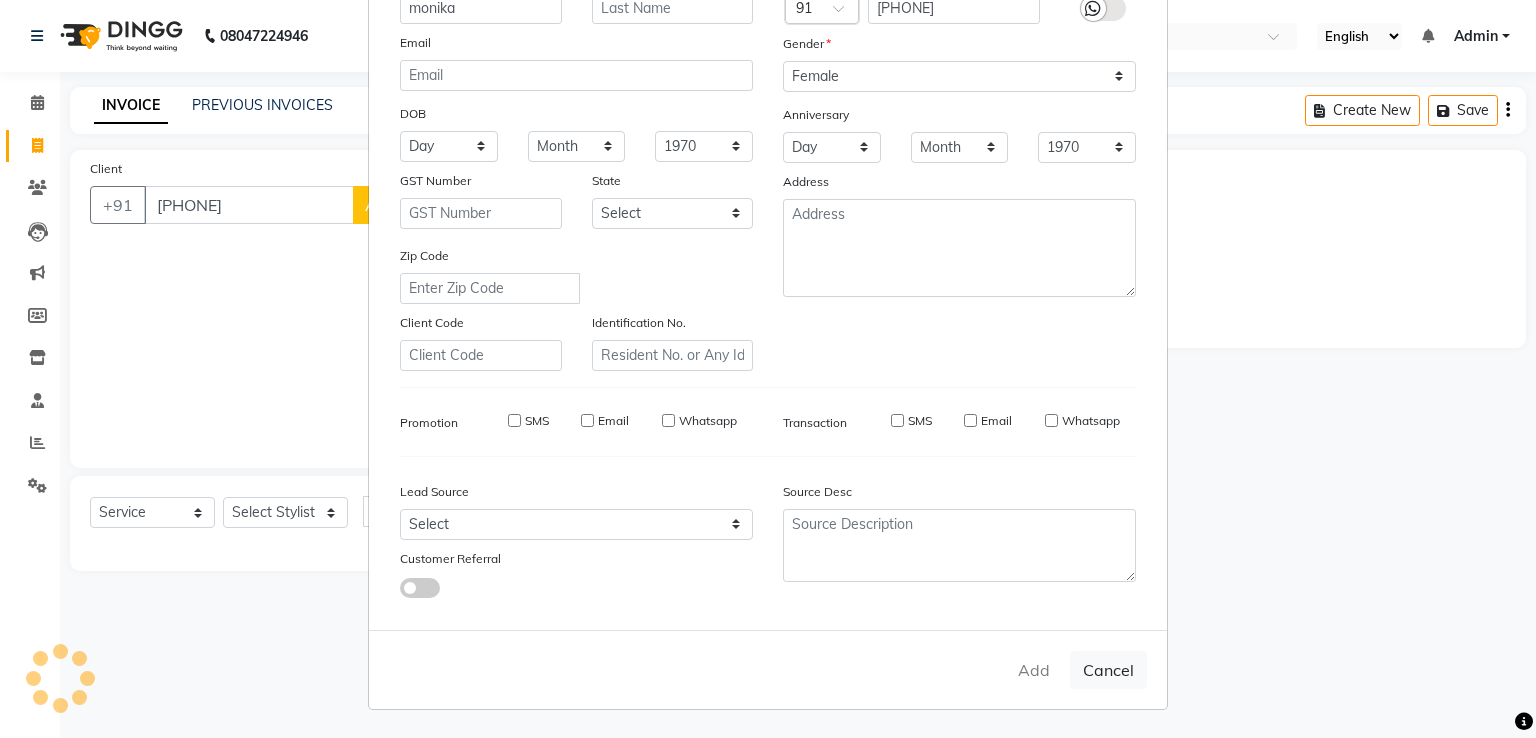 select 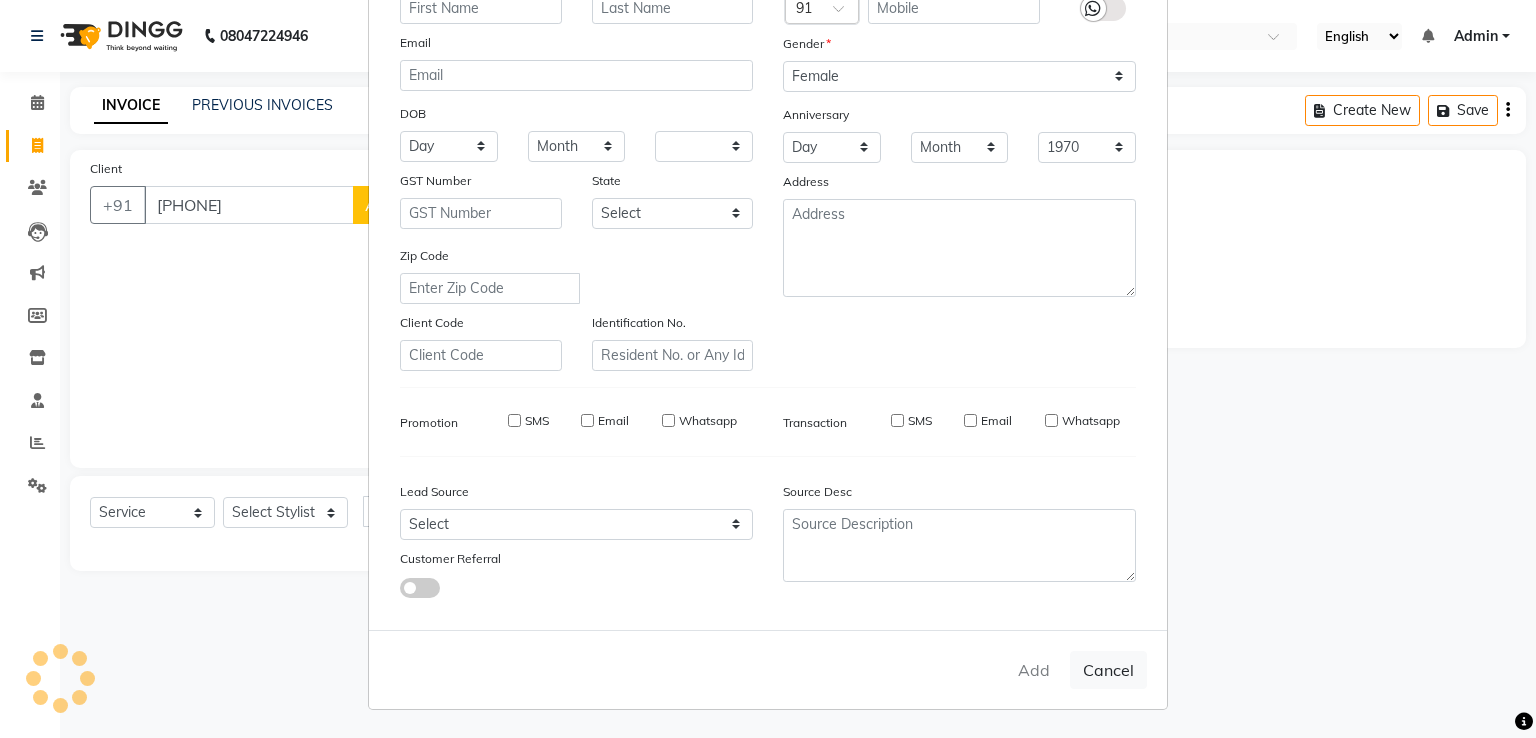 select 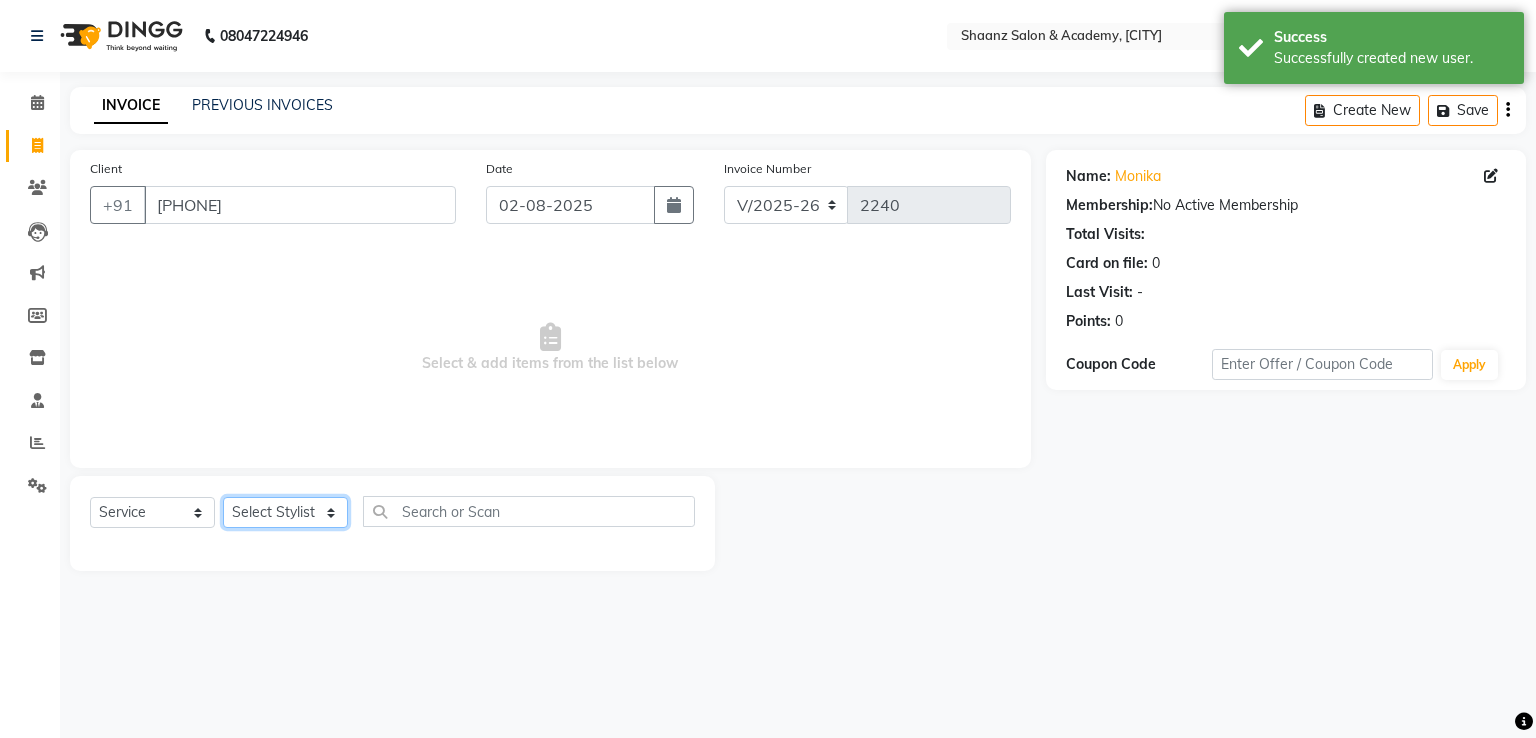 click on "Select Stylist [NAME] [NAME] [NAME] [NAME] [NAME] [NAME] [NAME] [NAME] [NAME] [NAME] [NAME] [NAME] [NAME]" 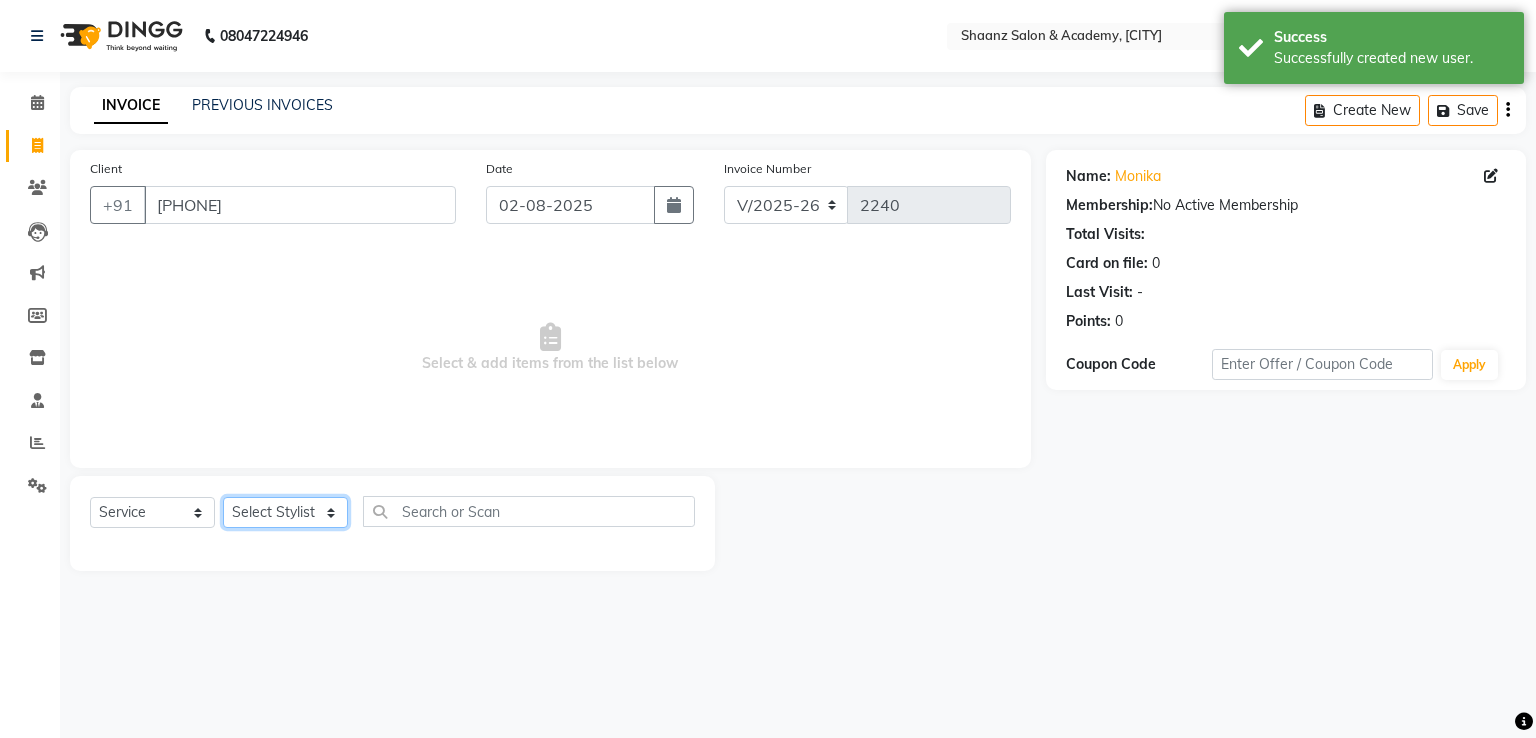 select on "49291" 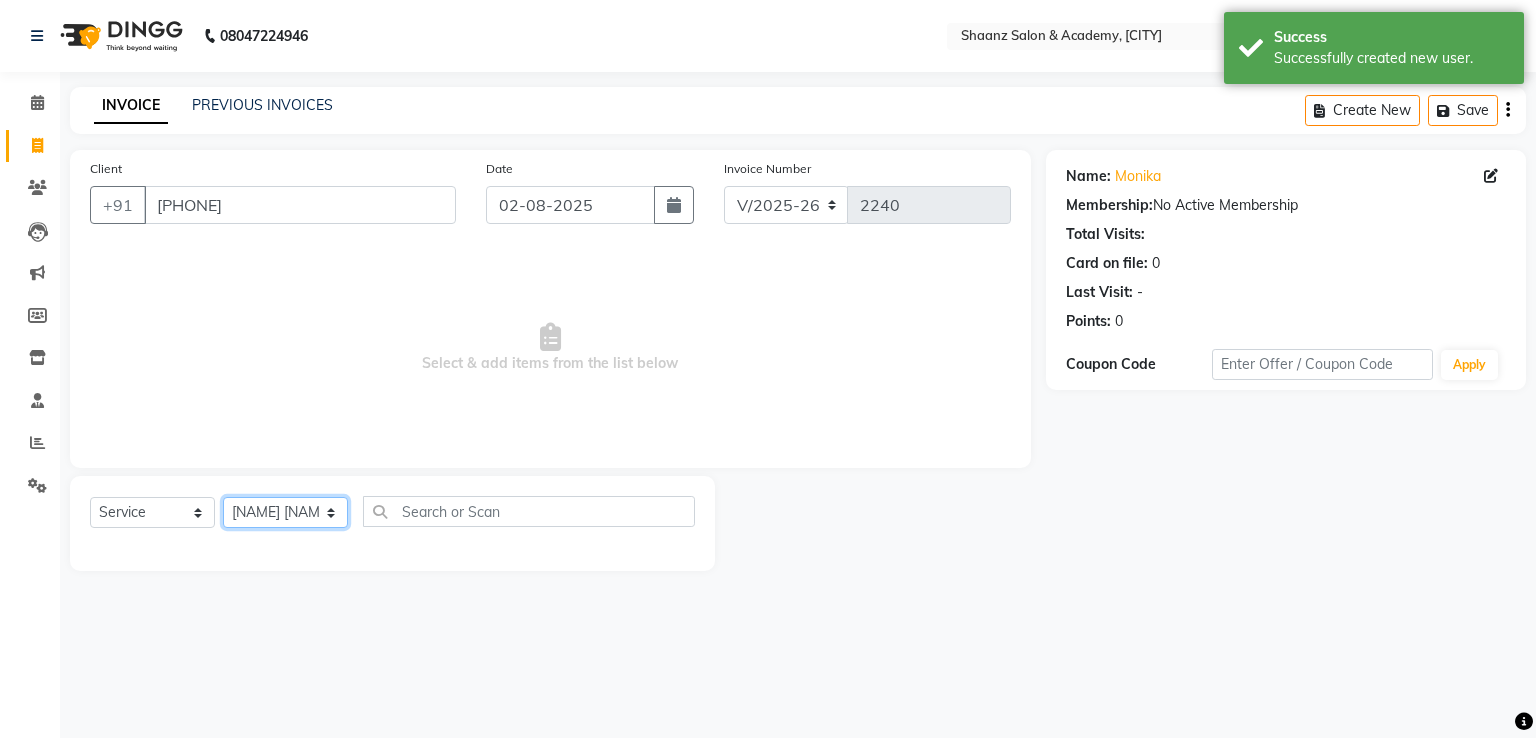 click on "Select Stylist [NAME] [NAME] [NAME] [NAME] [NAME] [NAME] [NAME] [NAME] [NAME] [NAME] [NAME] [NAME] [NAME]" 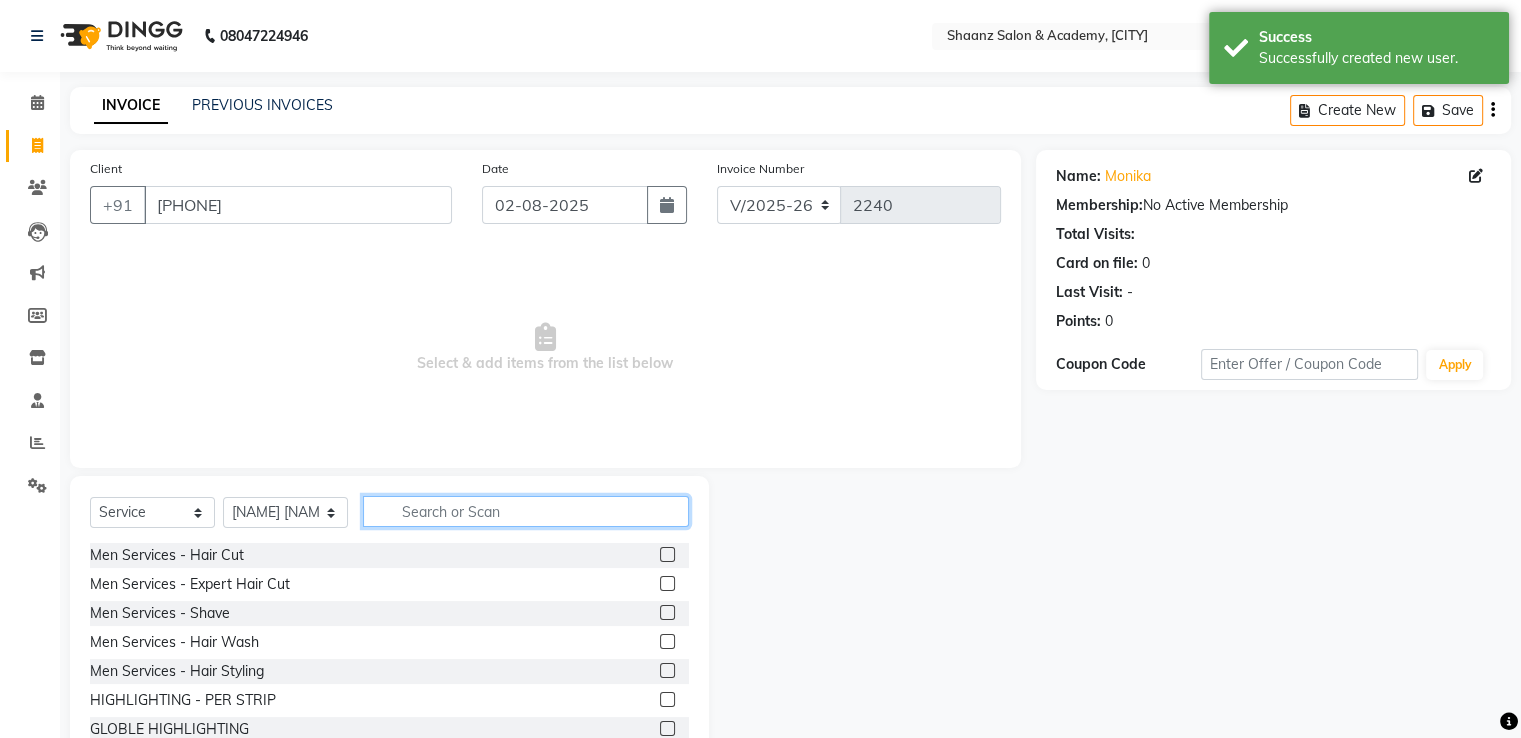 click 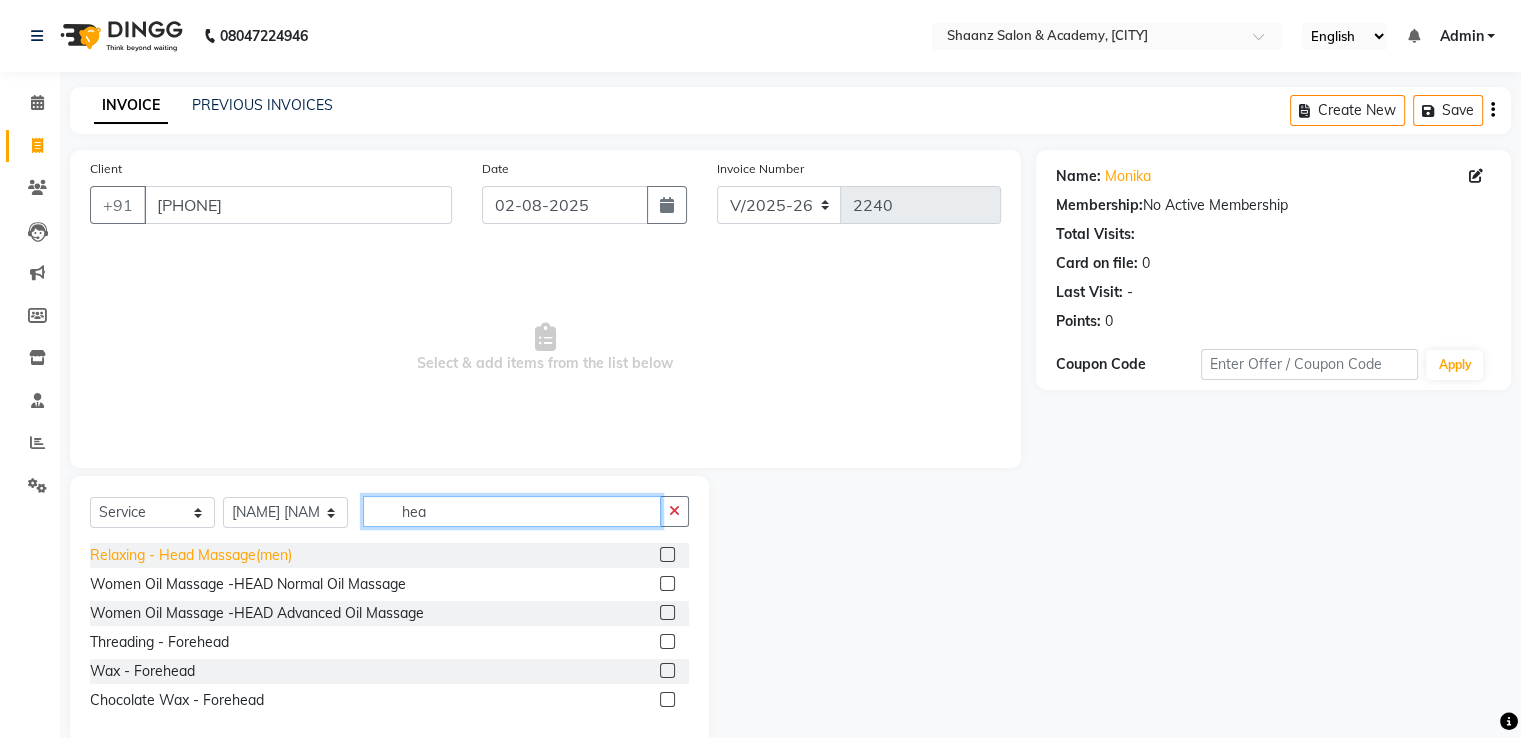 type on "hea" 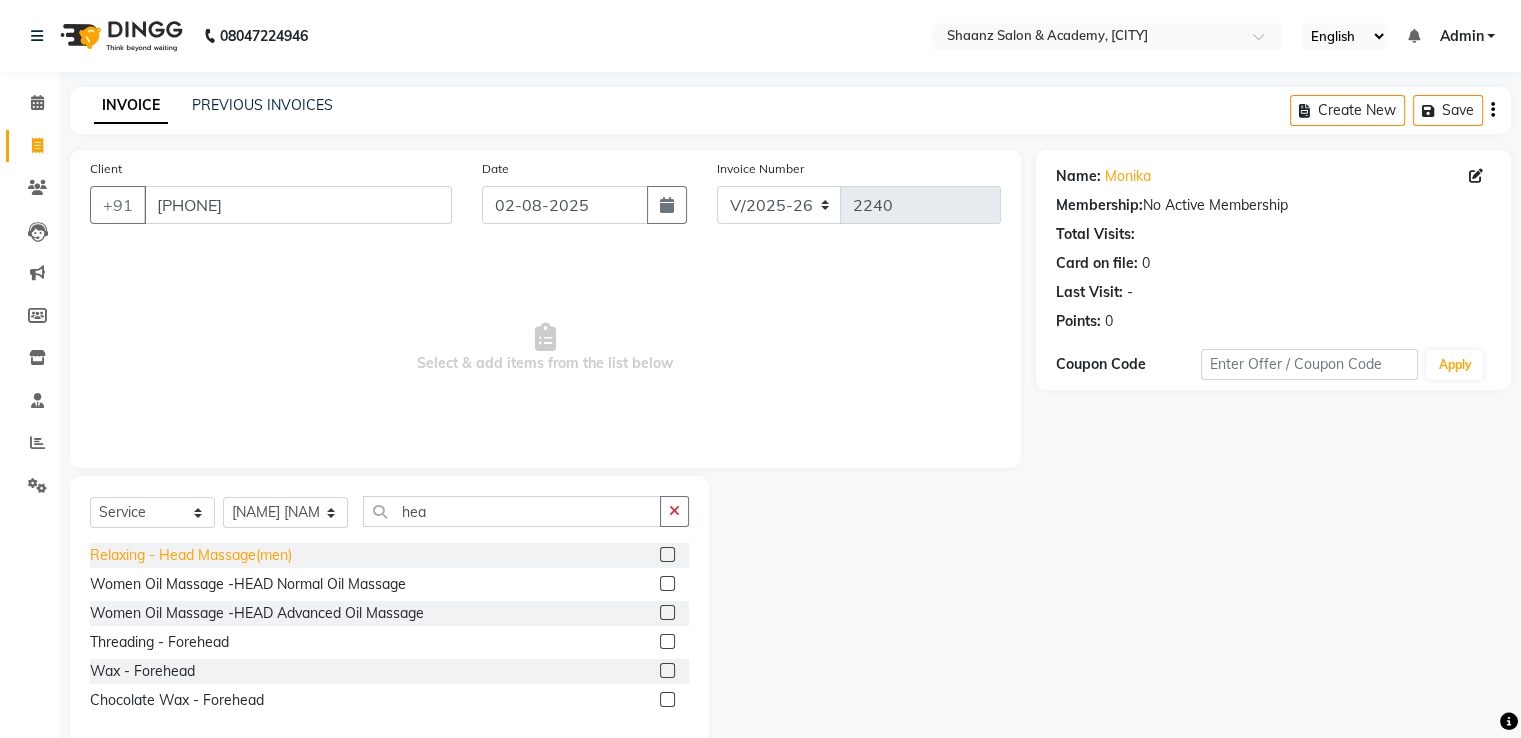 click on "Relaxing  - Head Massage(men)" 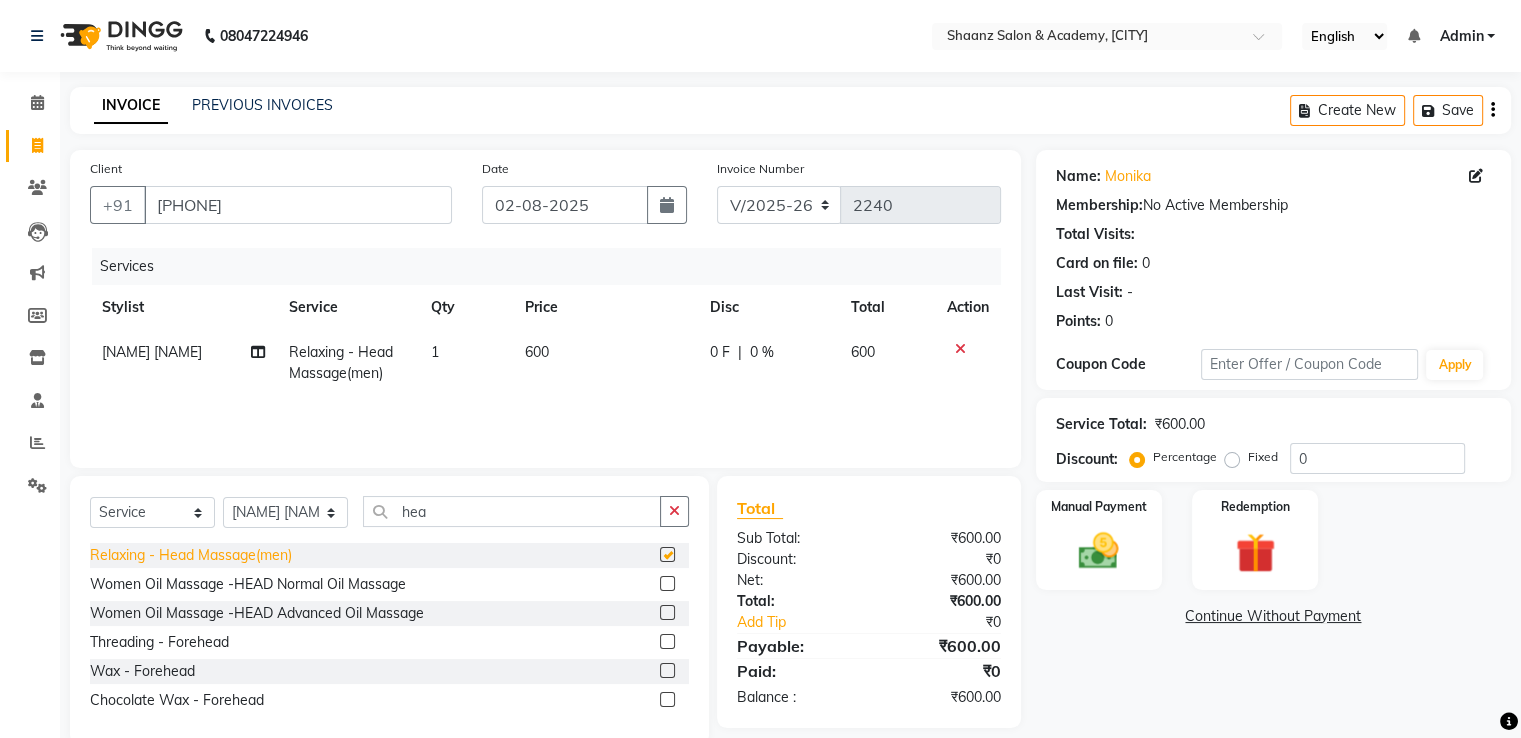checkbox on "false" 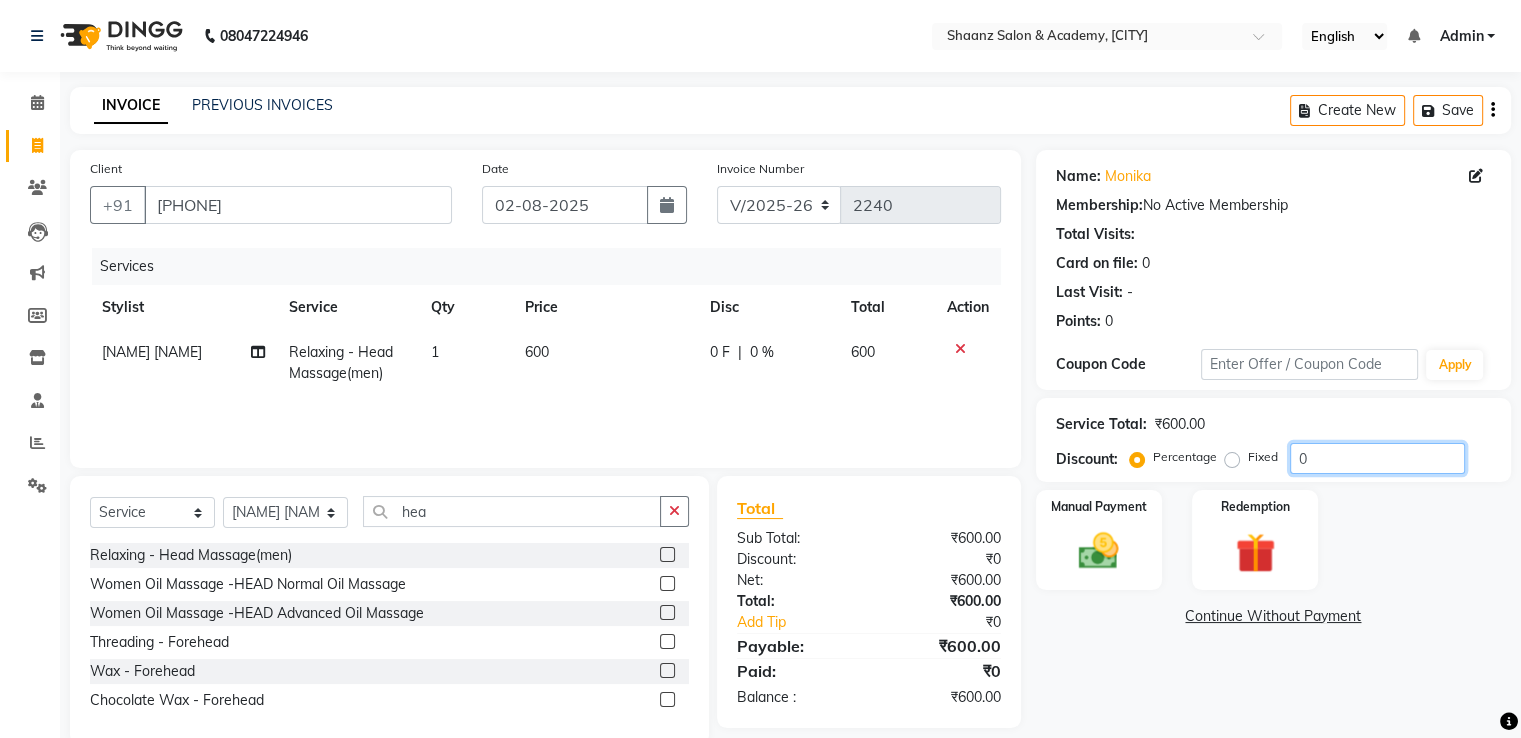 click on "0" 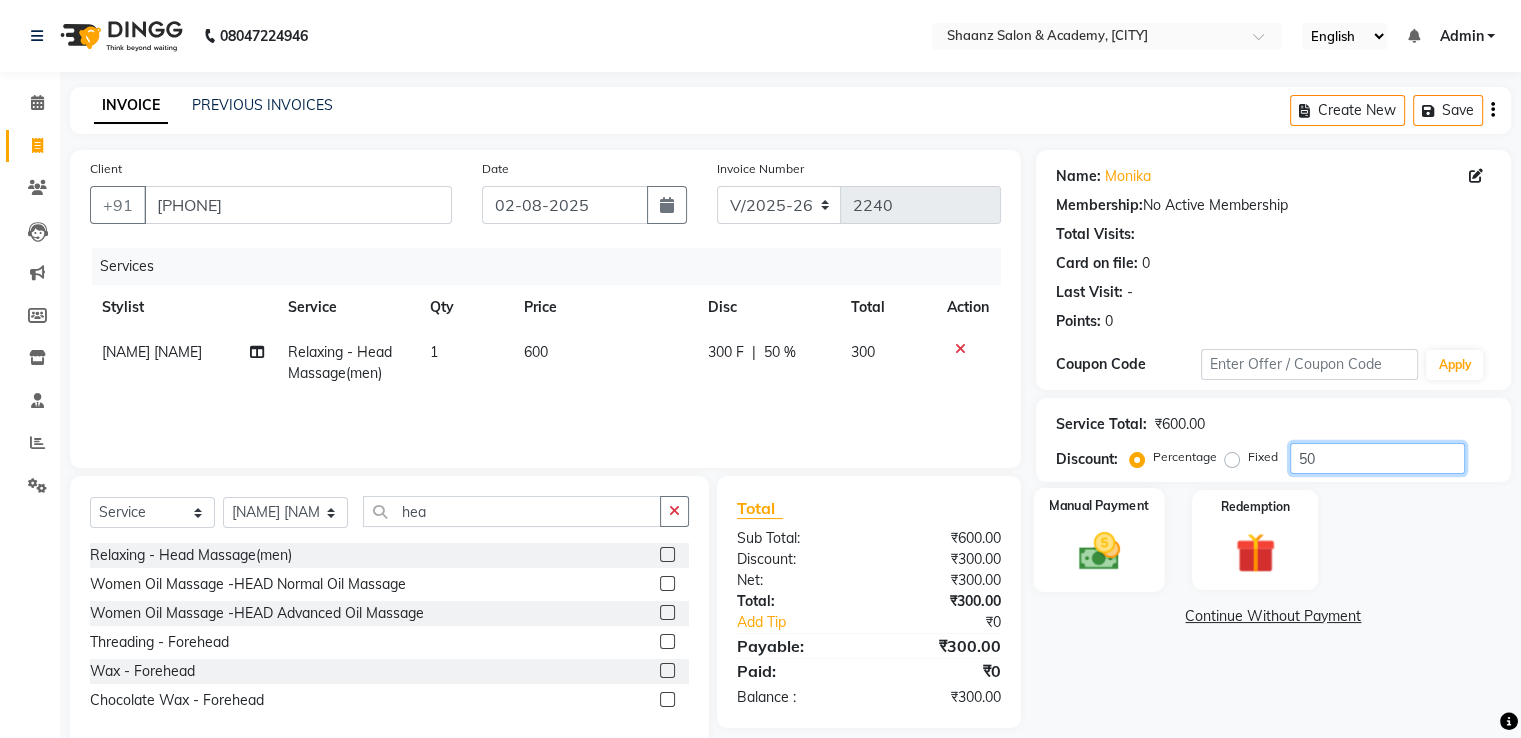 type on "50" 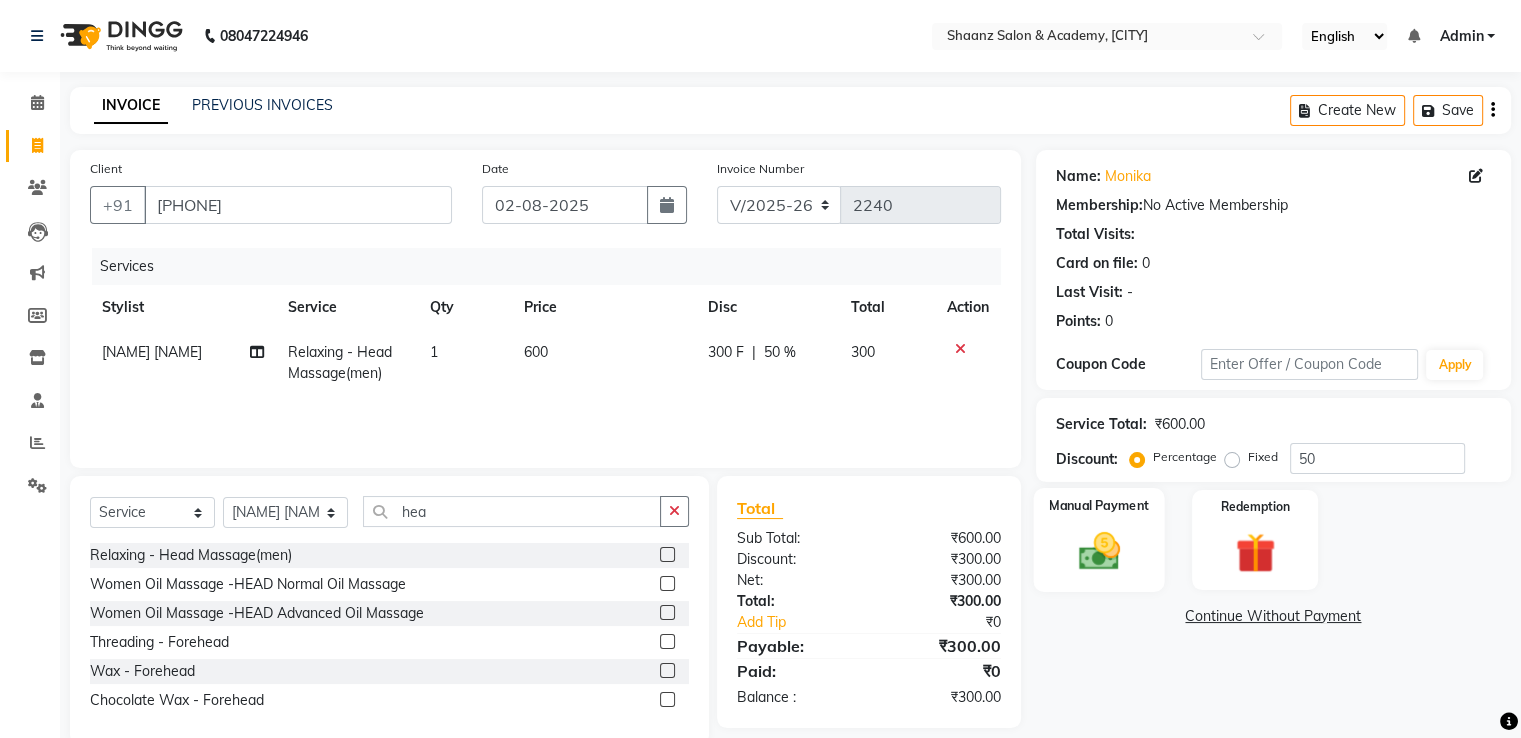 click 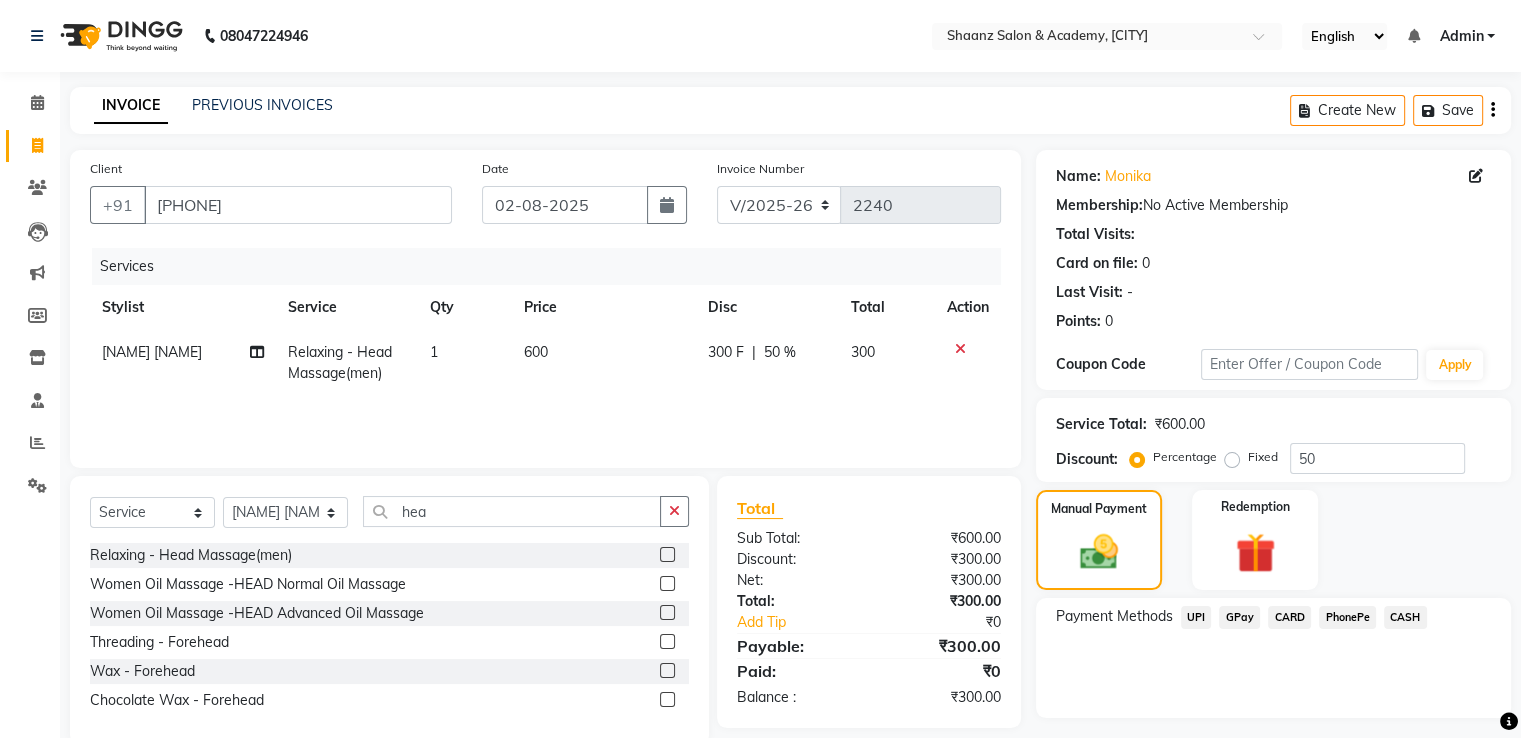 click on "GPay" 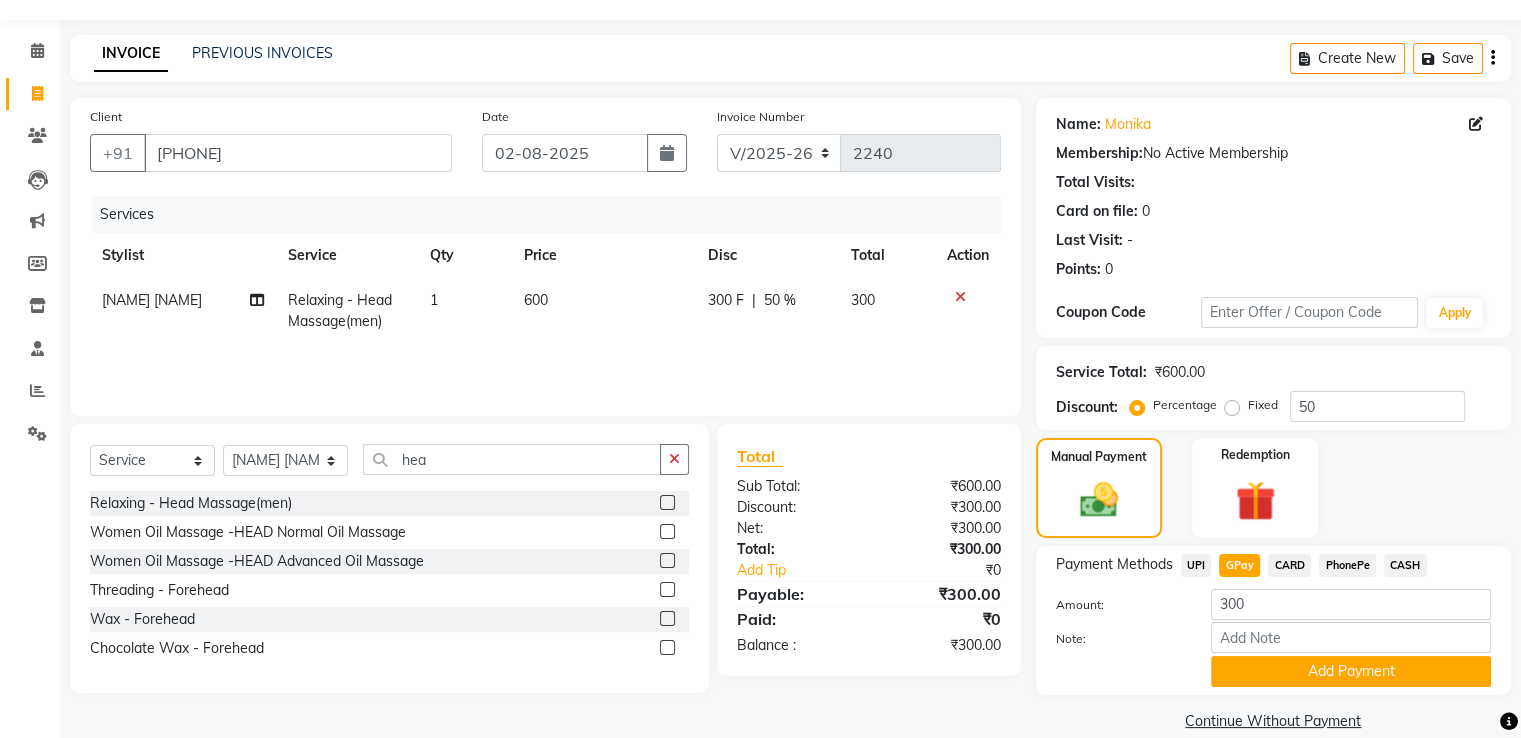 scroll, scrollTop: 81, scrollLeft: 0, axis: vertical 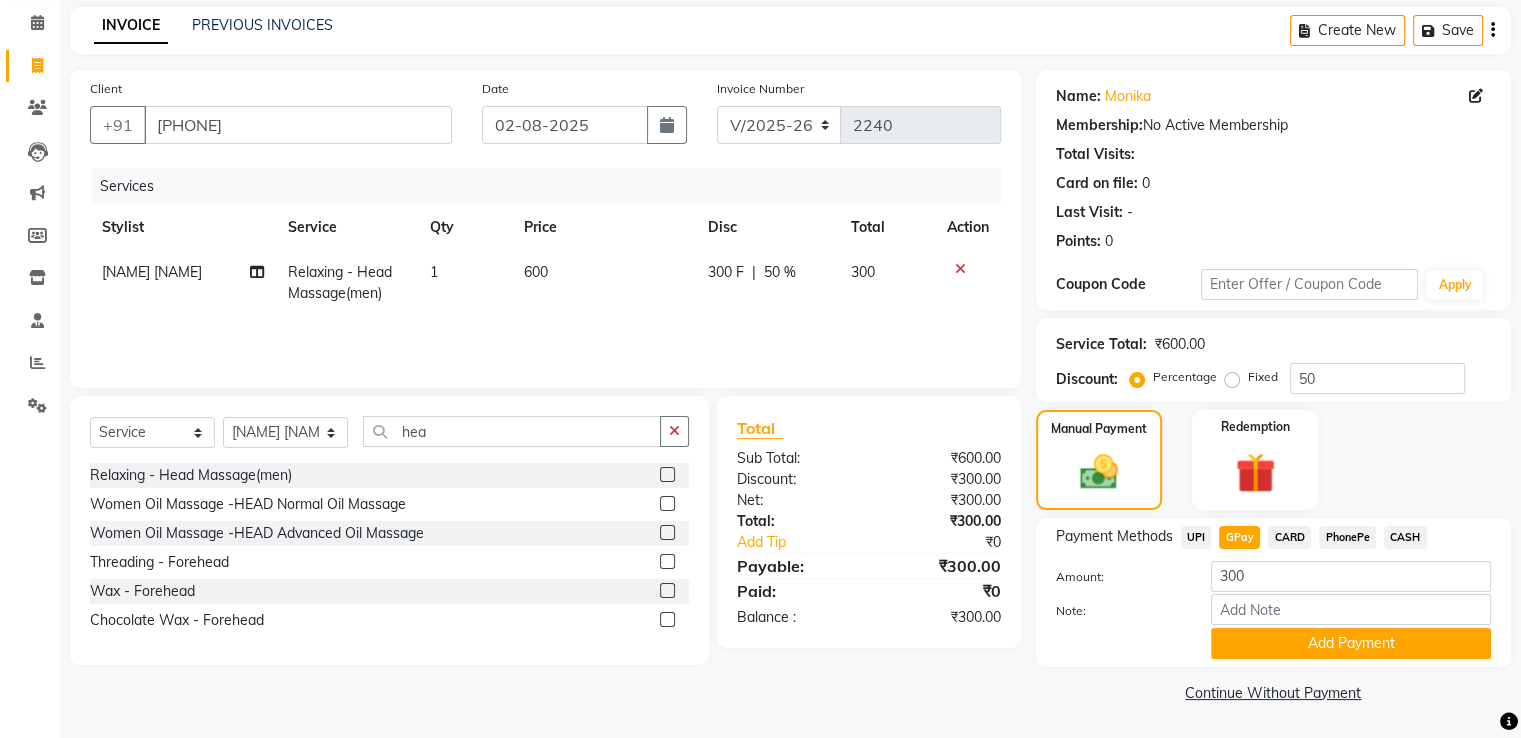 click on "Payment Methods  UPI   GPay   CARD   PhonePe   CASH  Amount: 300 Note: Add Payment" 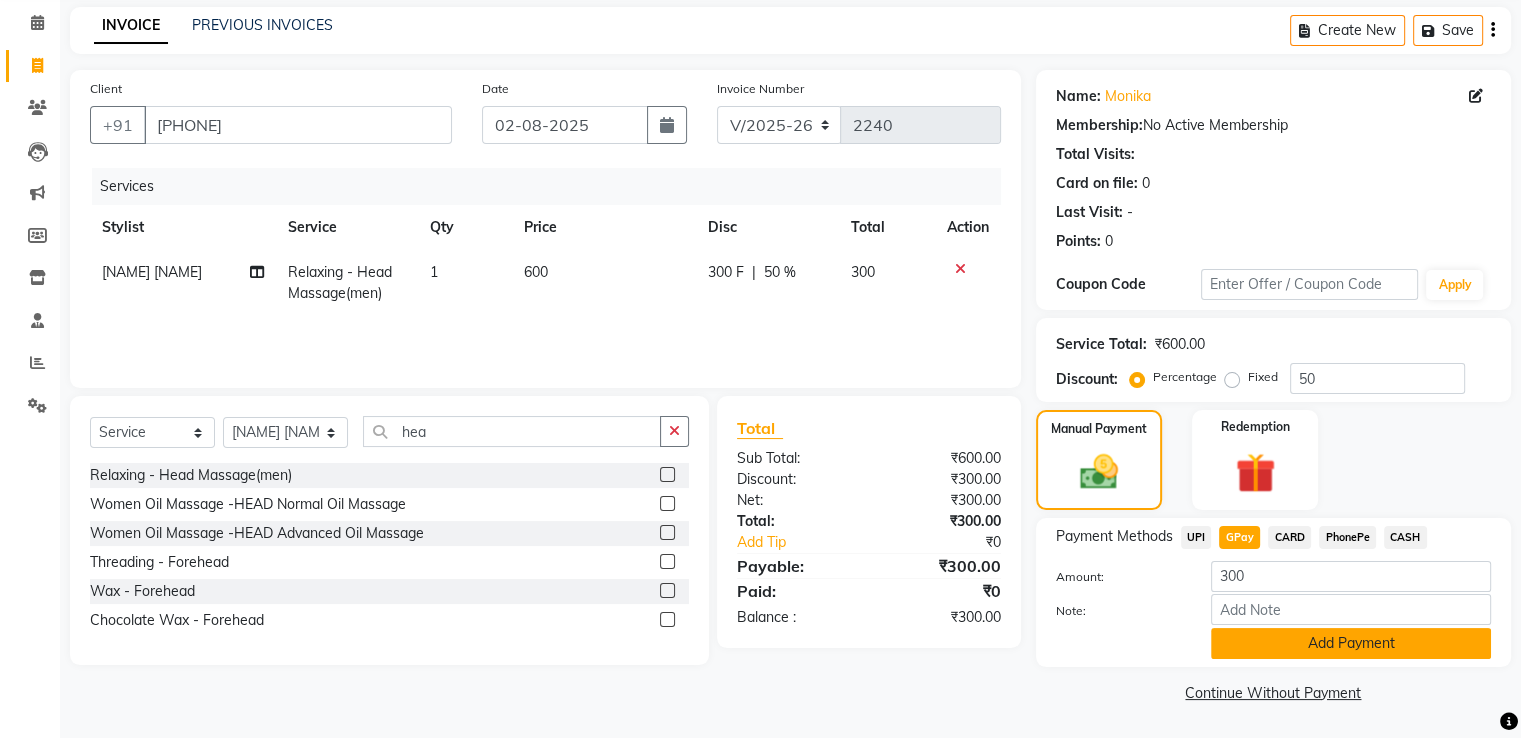 click on "Add Payment" 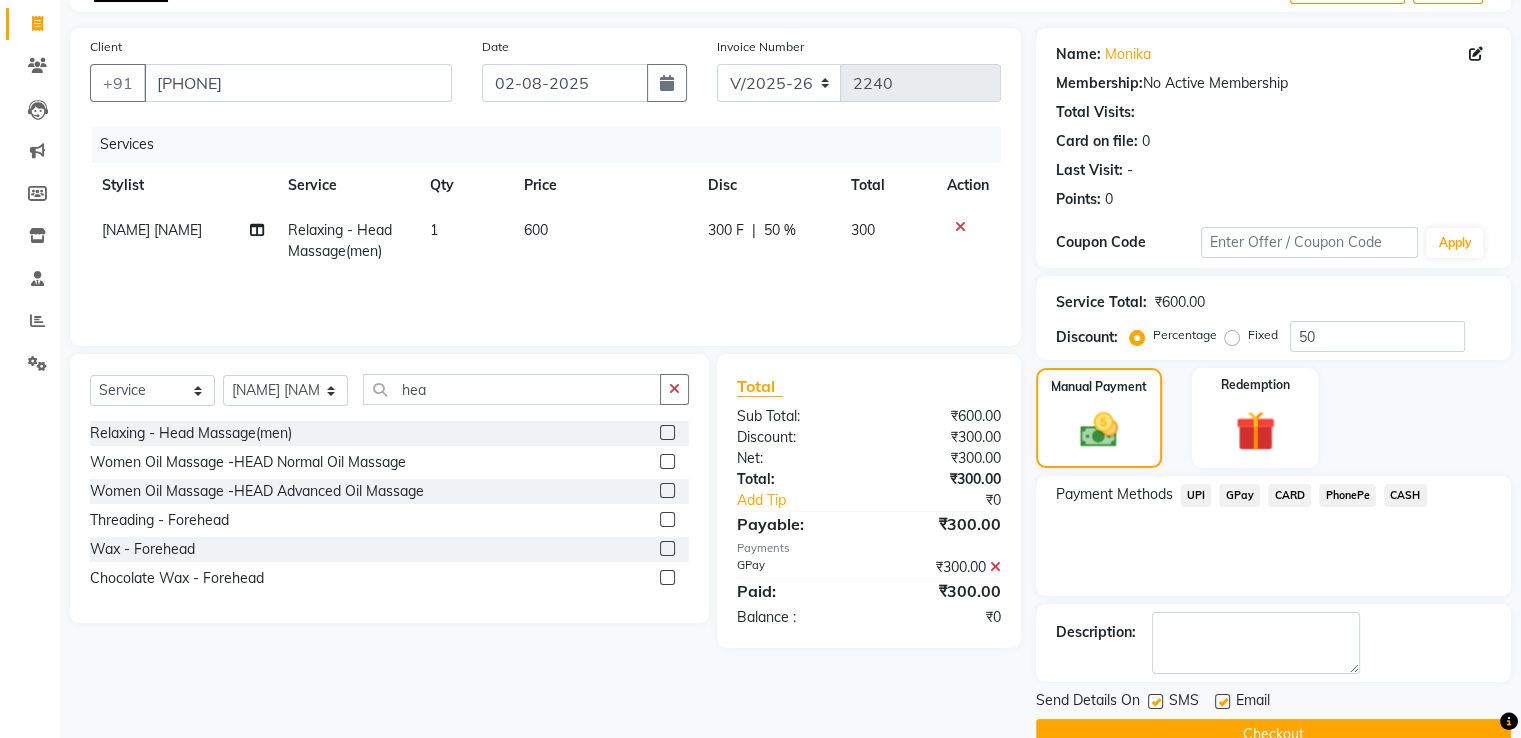 scroll, scrollTop: 163, scrollLeft: 0, axis: vertical 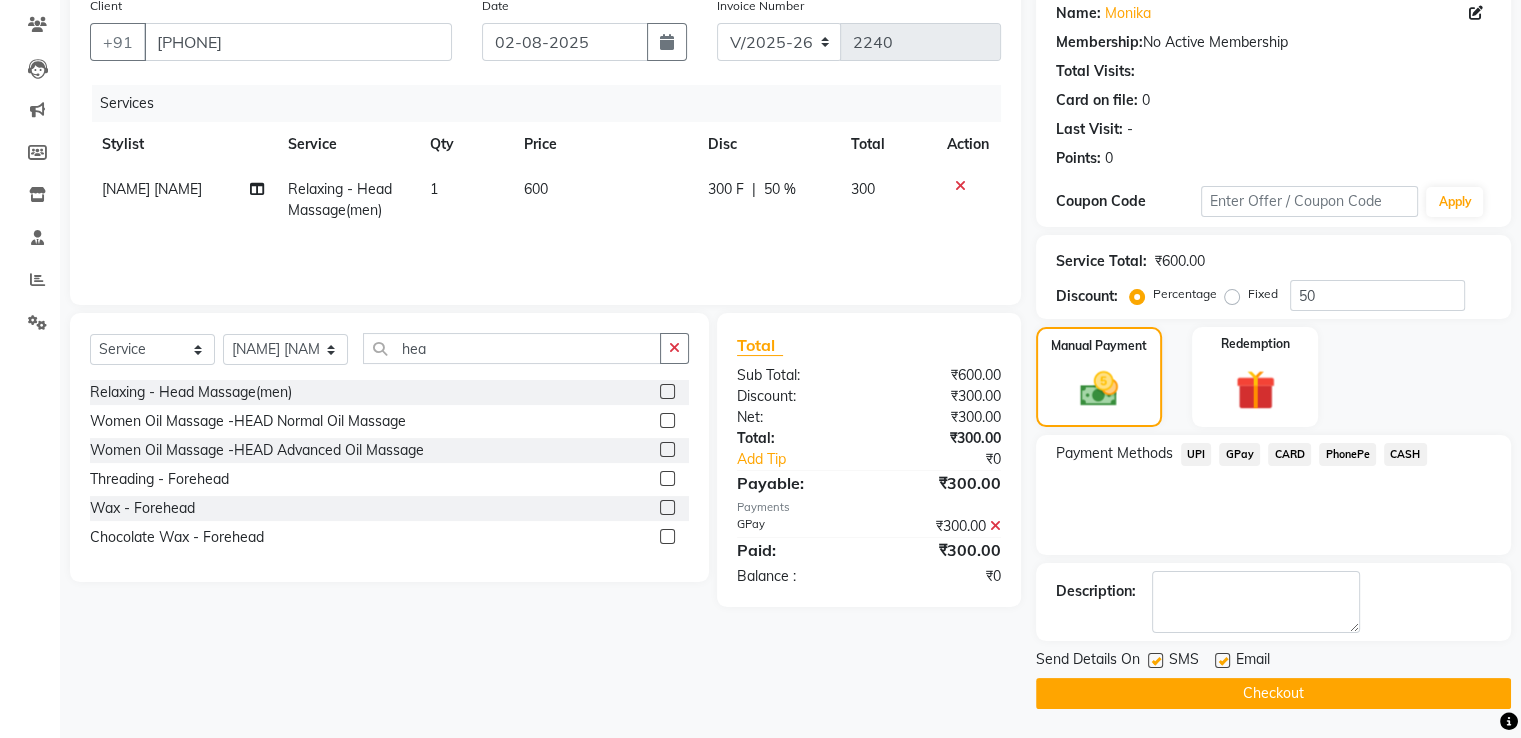 click 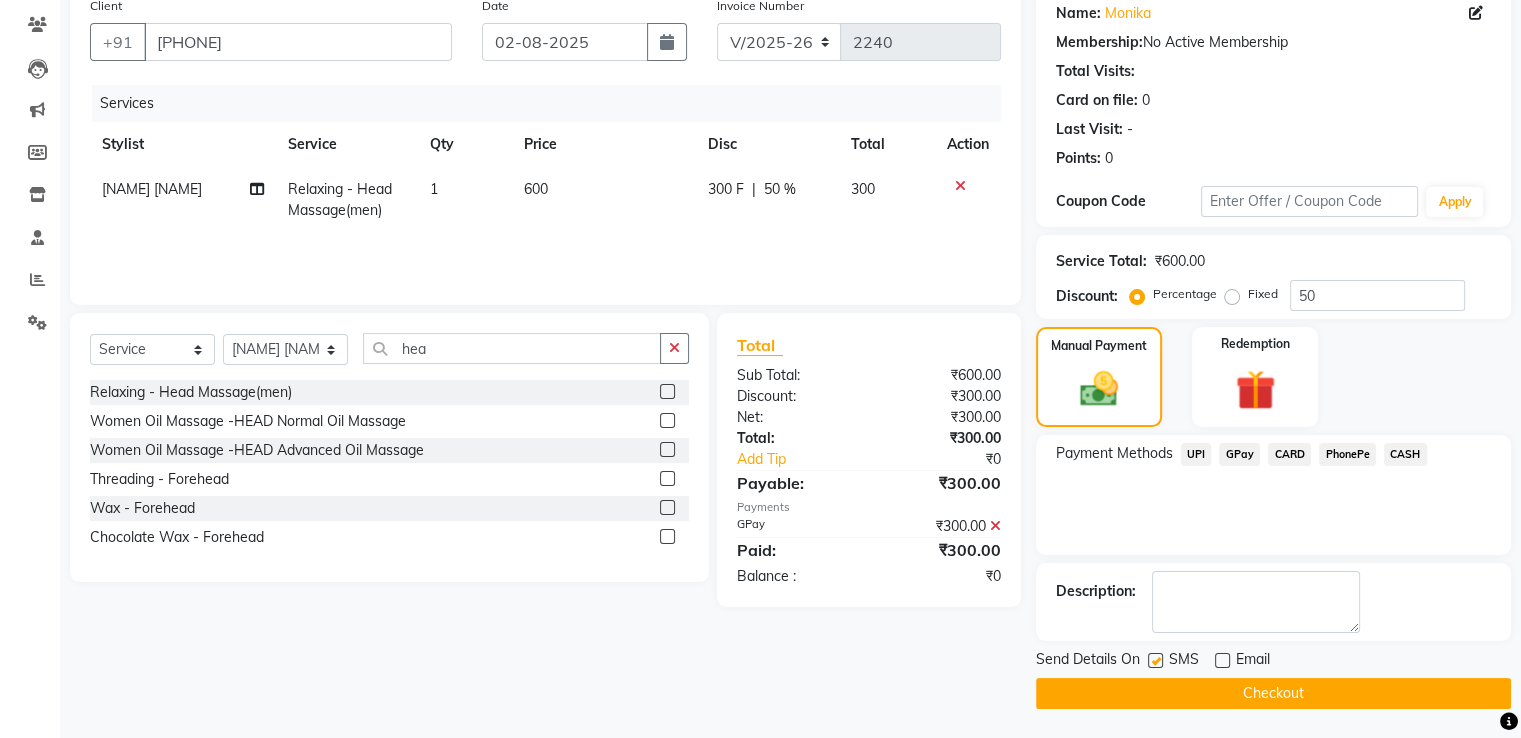 click 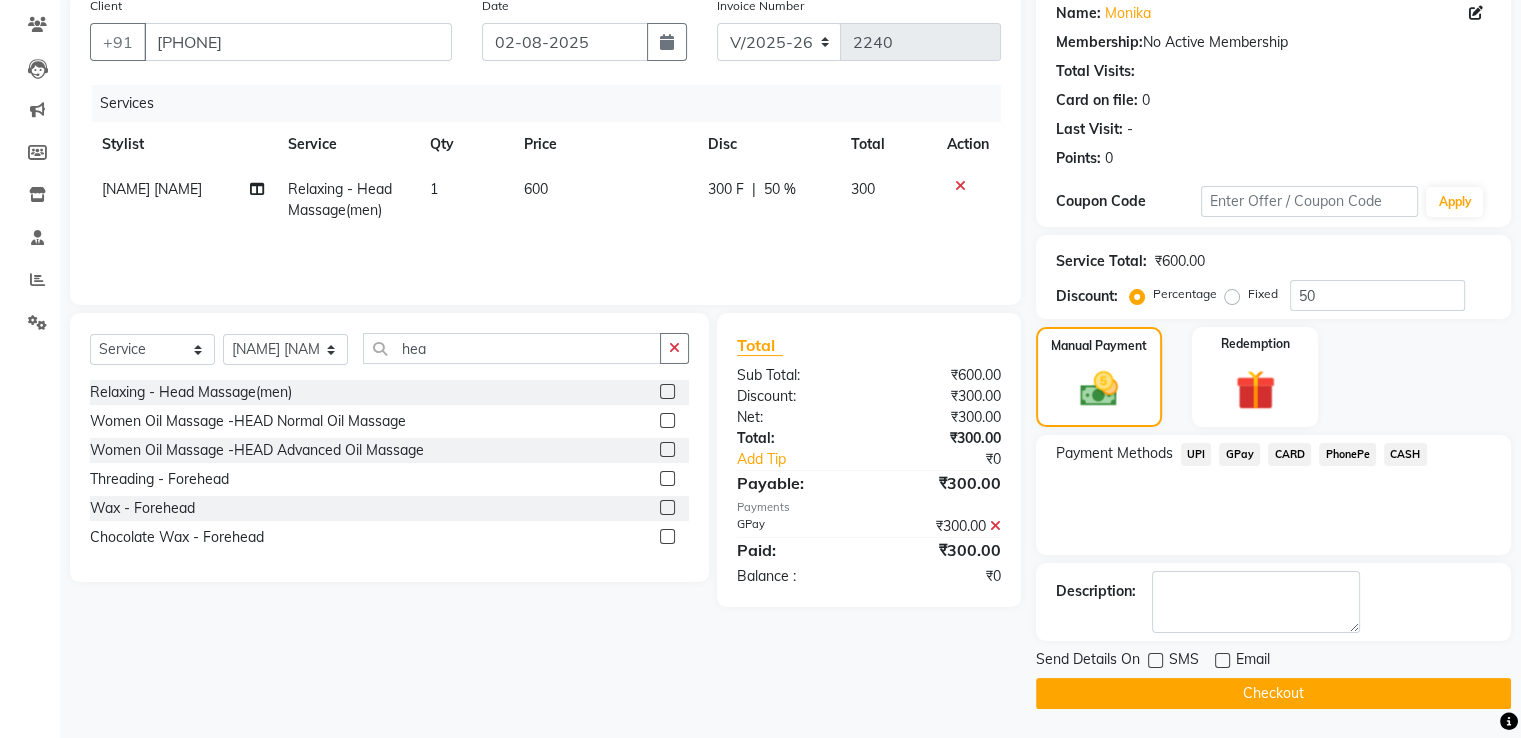click on "Checkout" 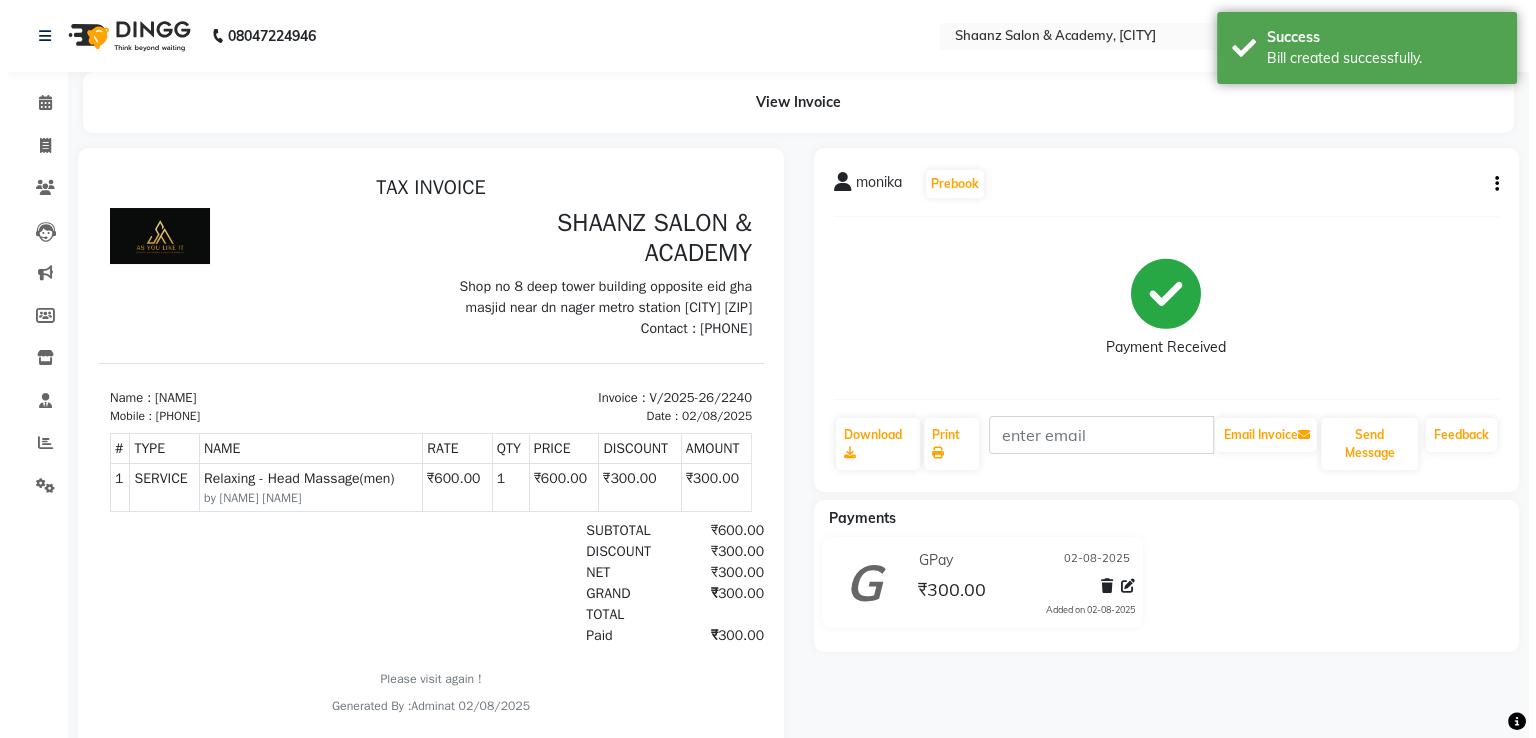 scroll, scrollTop: 0, scrollLeft: 0, axis: both 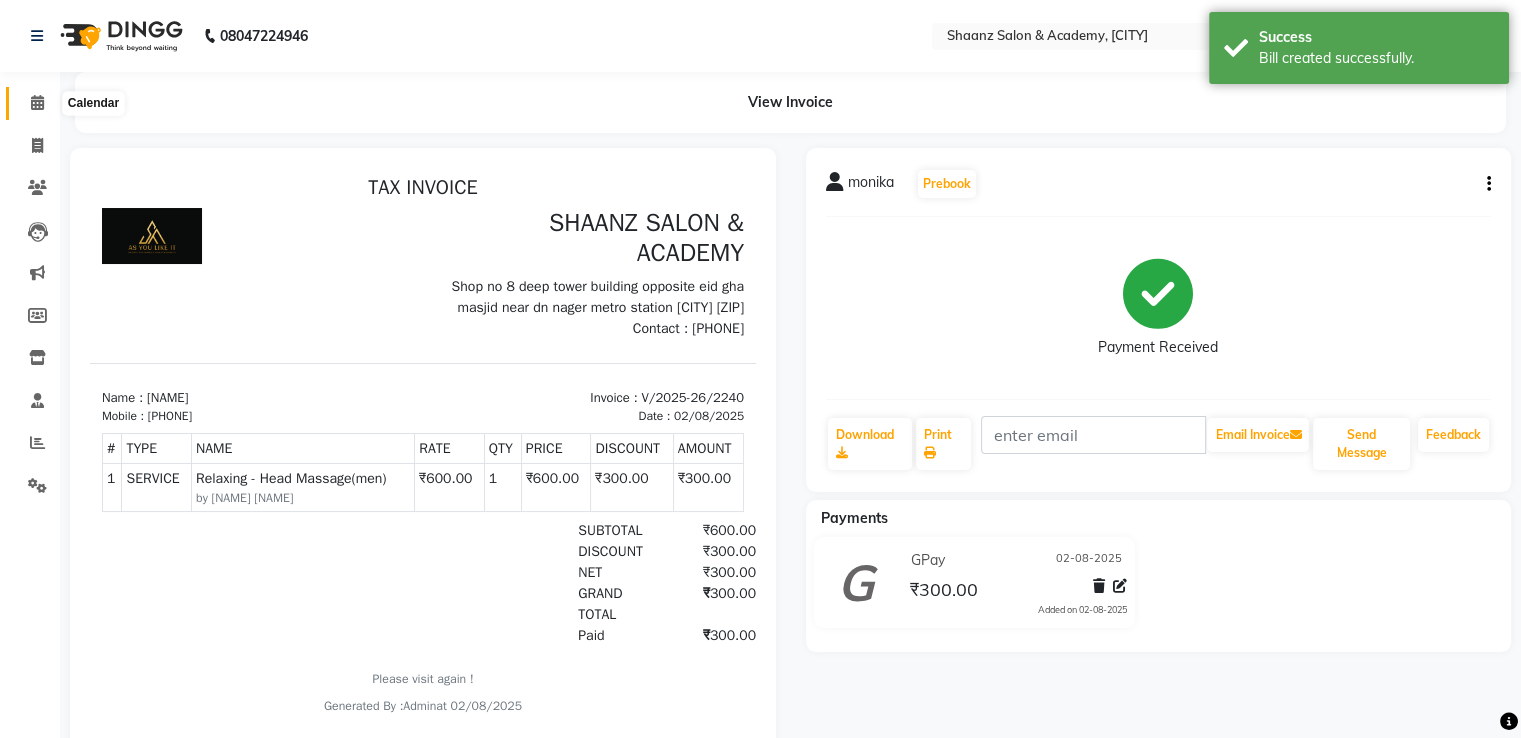 click 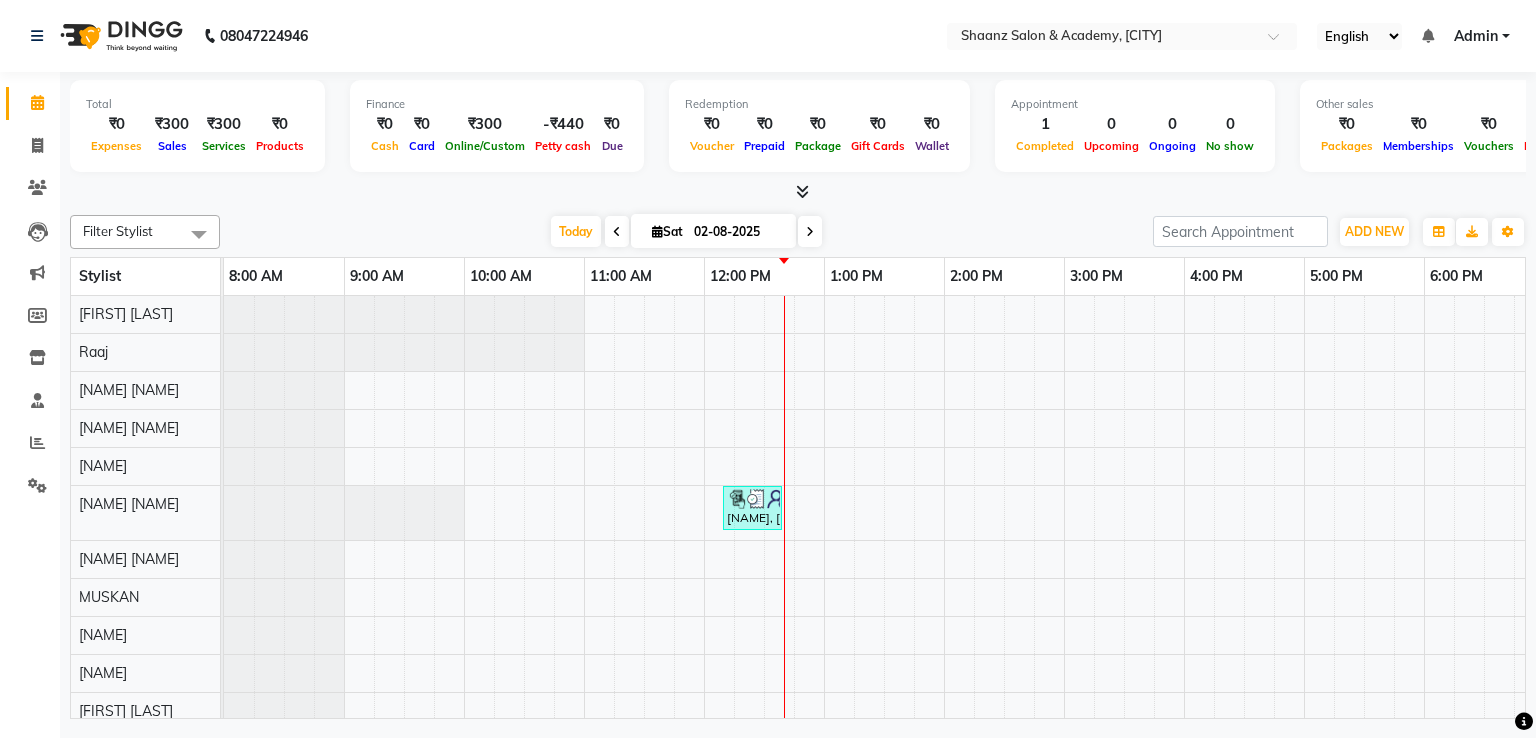 click 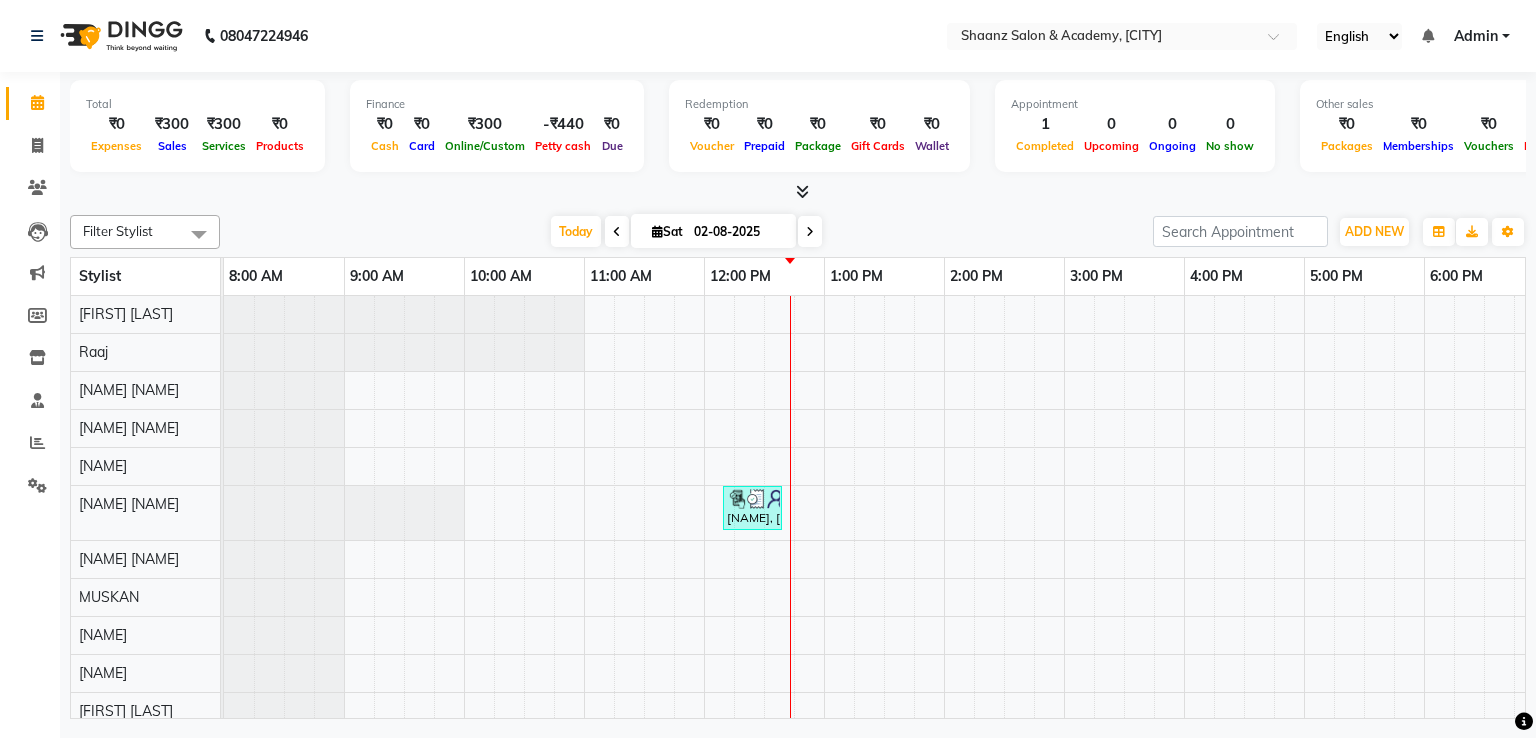 click 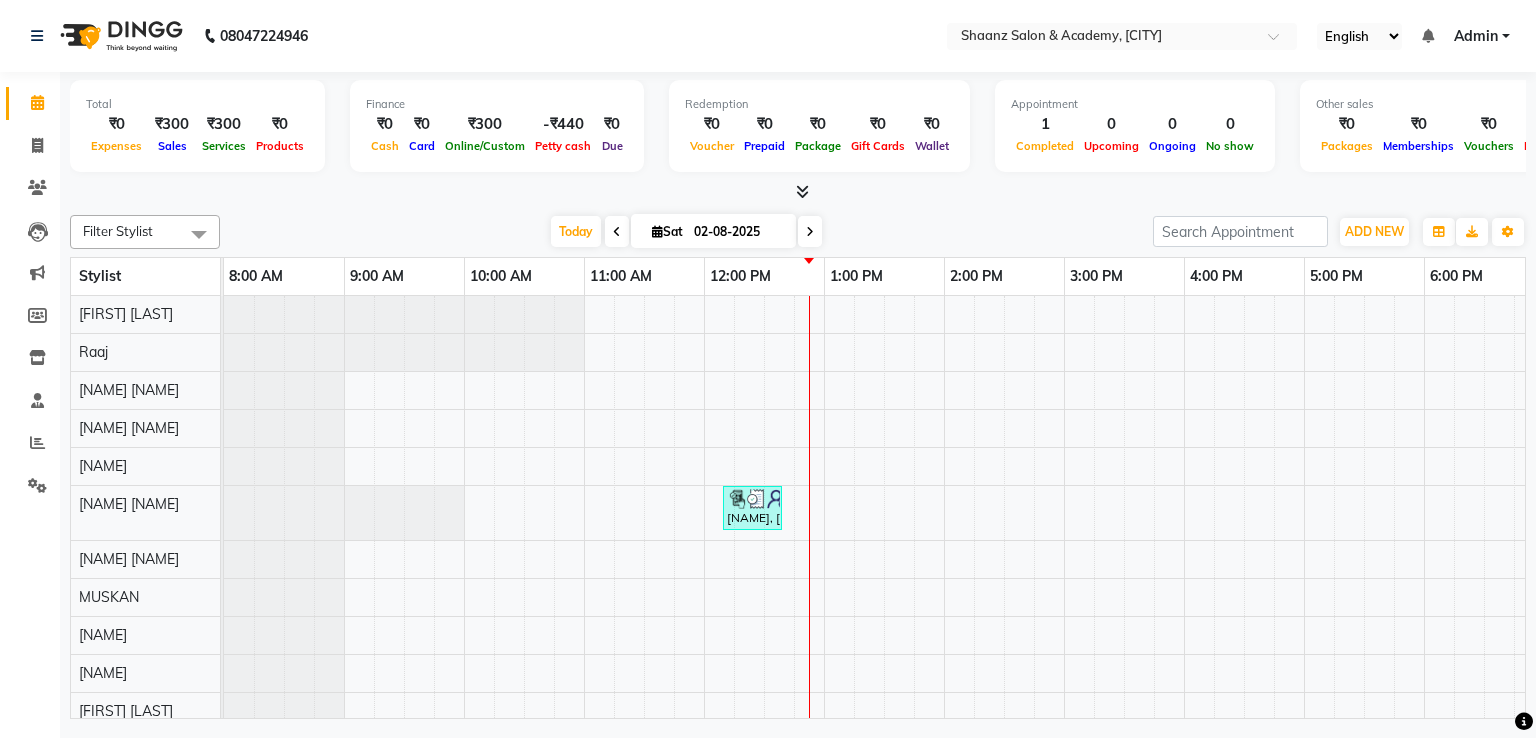 click on "Calendar" 